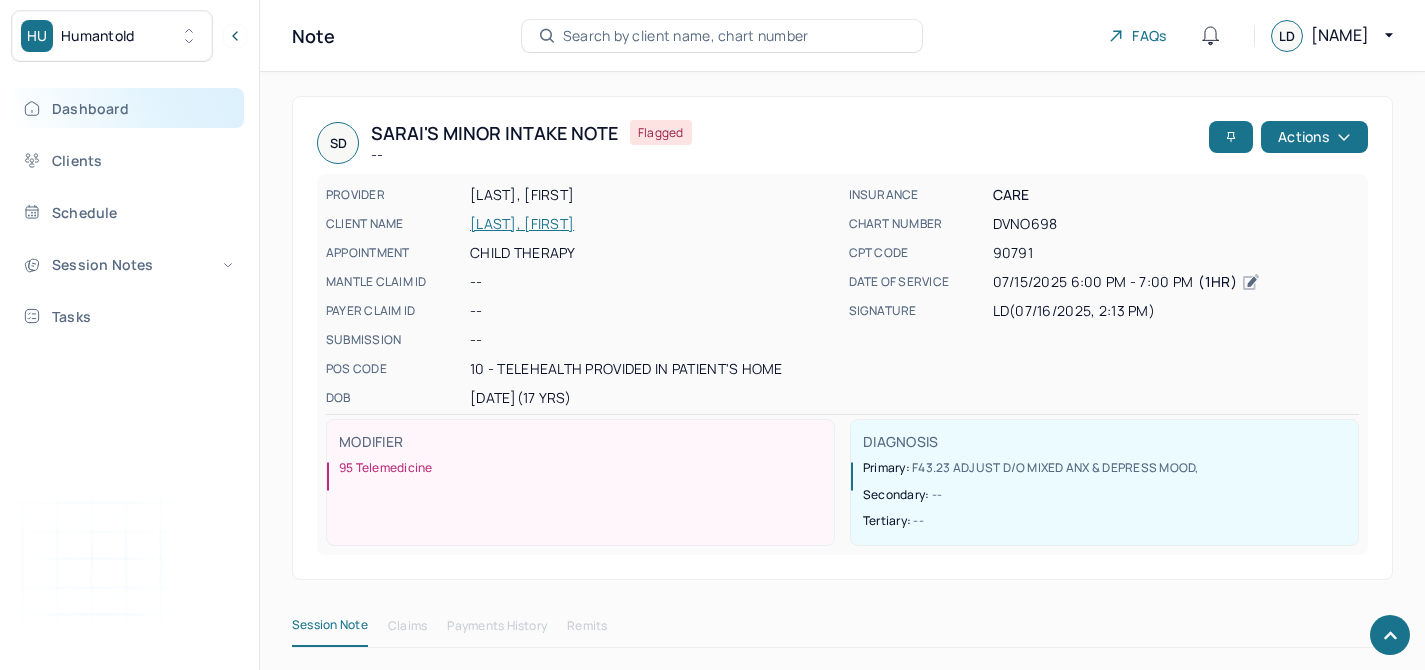 scroll, scrollTop: 496, scrollLeft: 0, axis: vertical 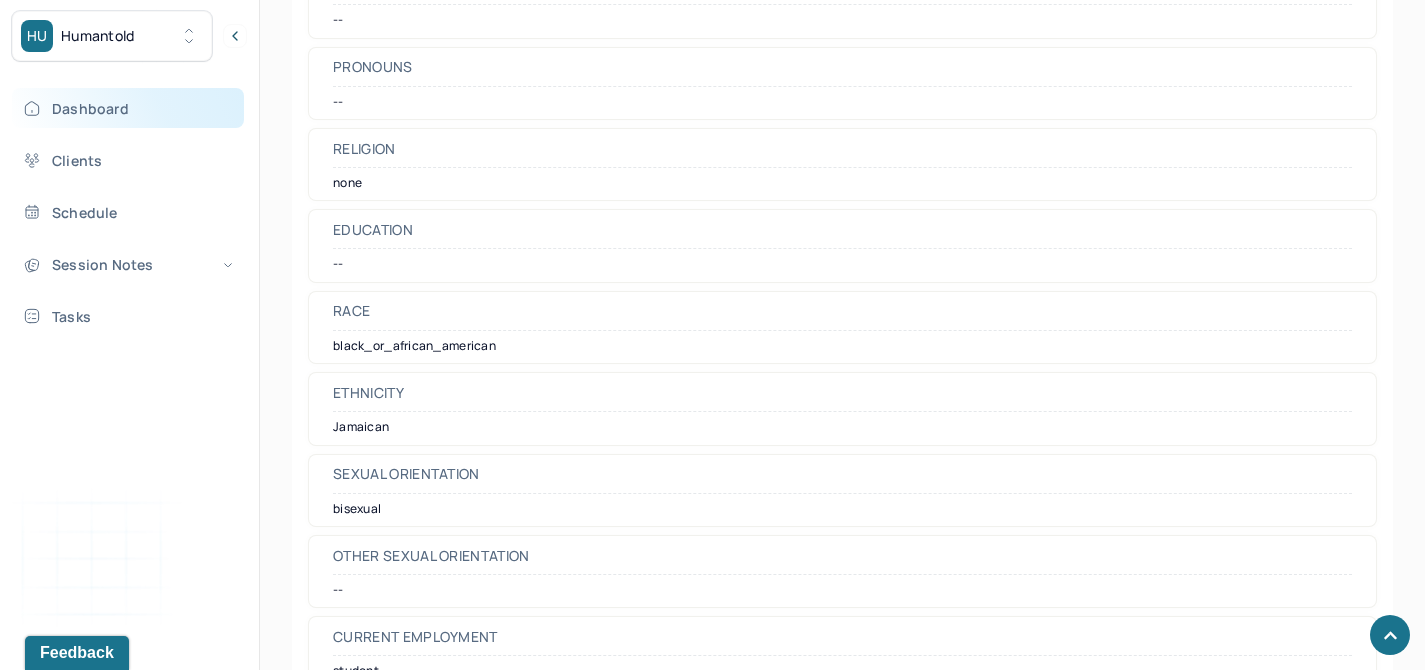 click on "Dashboard" at bounding box center (128, 108) 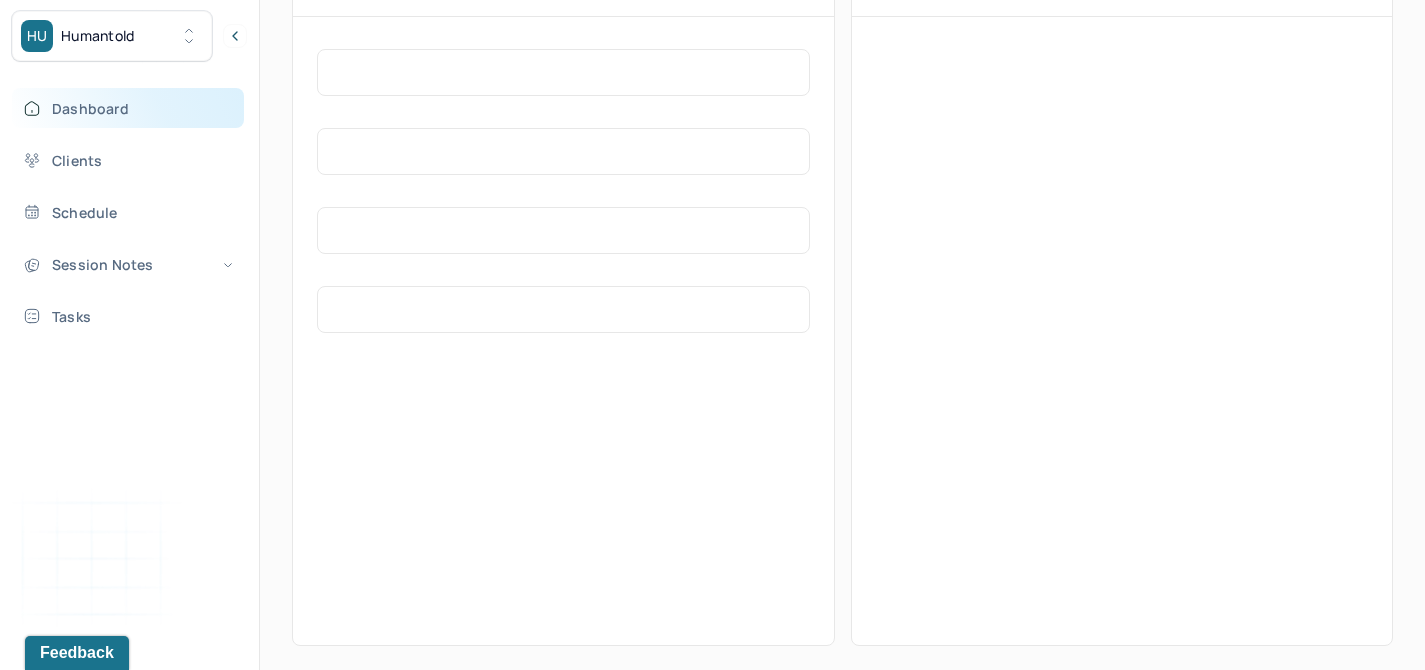 scroll, scrollTop: 496, scrollLeft: 0, axis: vertical 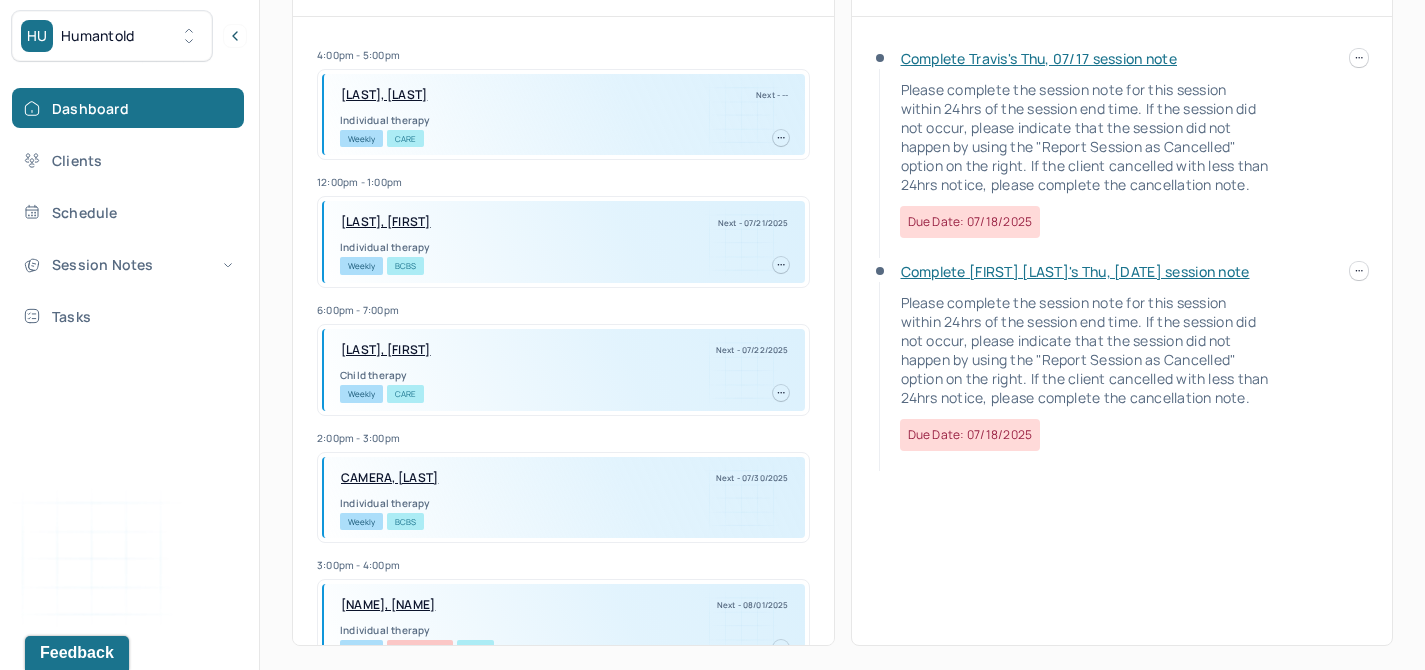 click on "Complete Travis's Thu, 07/17 session note" at bounding box center [1039, 58] 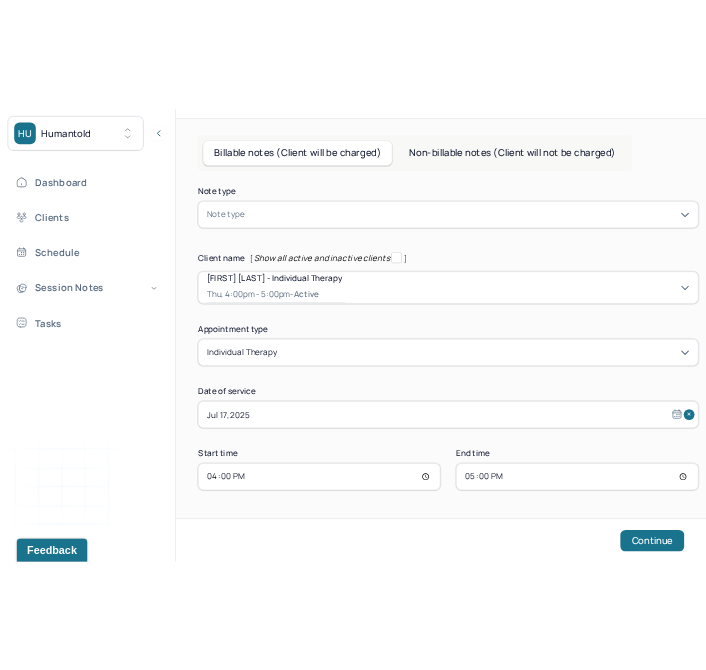 scroll, scrollTop: 108, scrollLeft: 0, axis: vertical 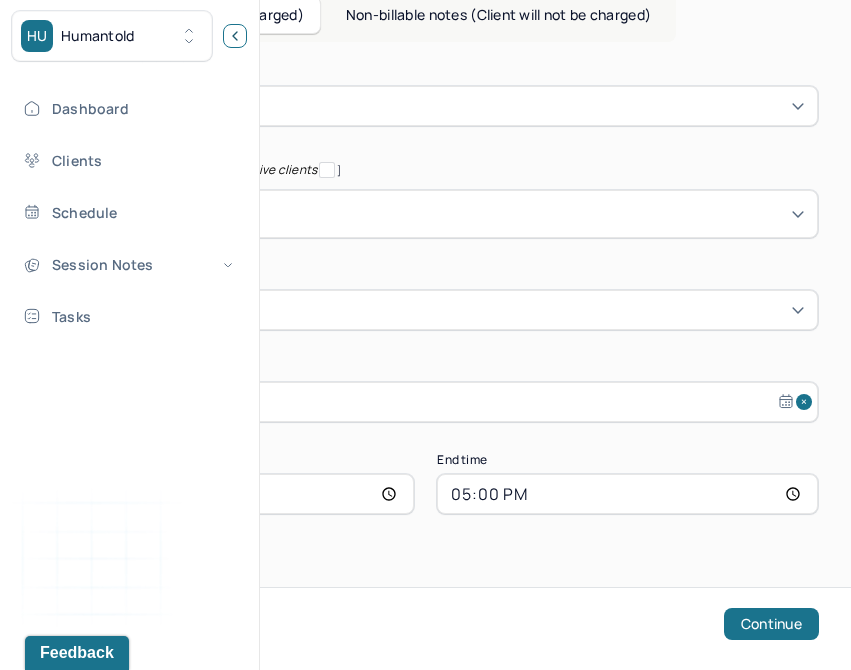 click at bounding box center [235, 36] 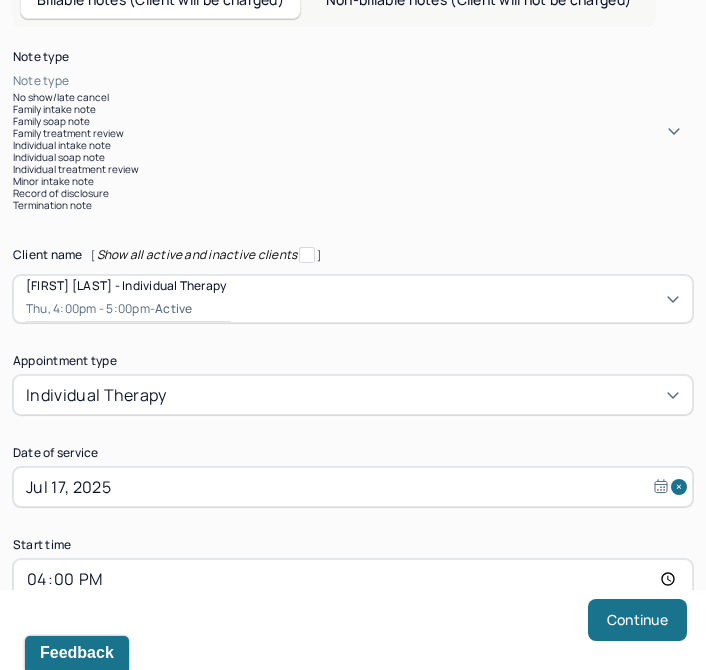click at bounding box center [383, 81] 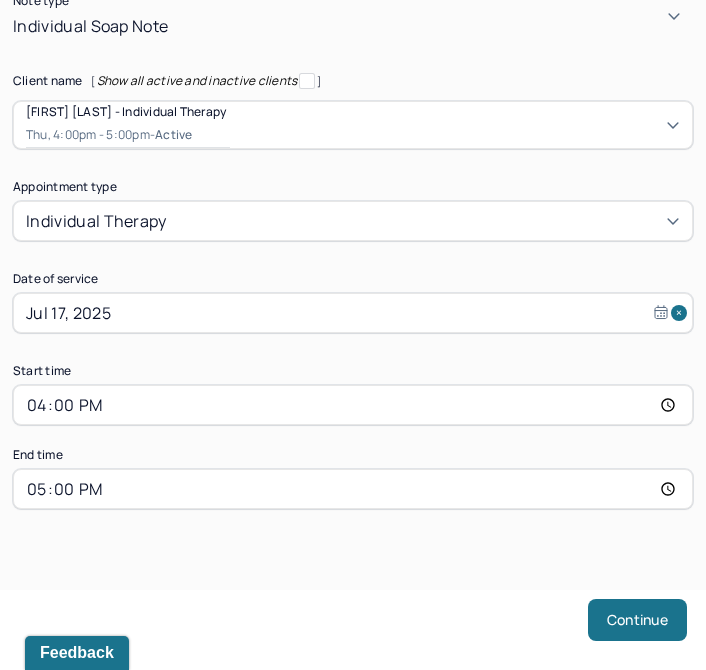 scroll, scrollTop: 182, scrollLeft: 0, axis: vertical 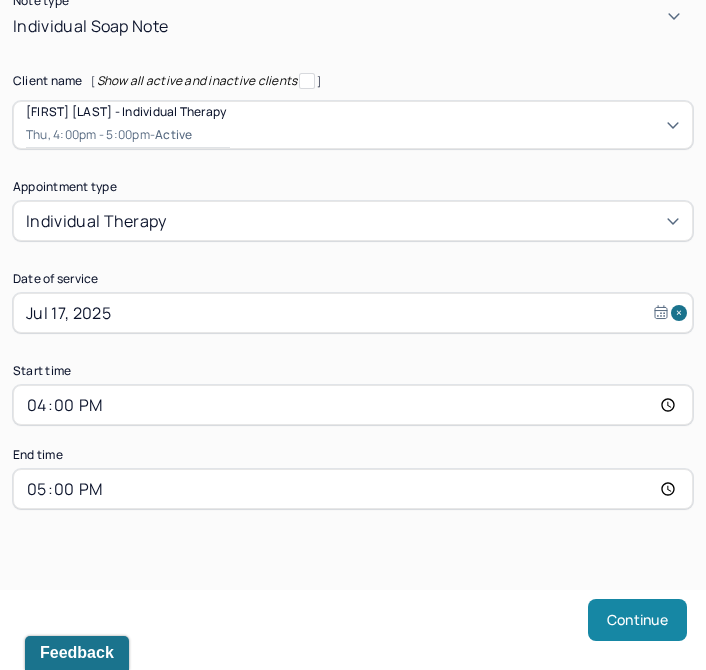 click on "Continue" at bounding box center [637, 620] 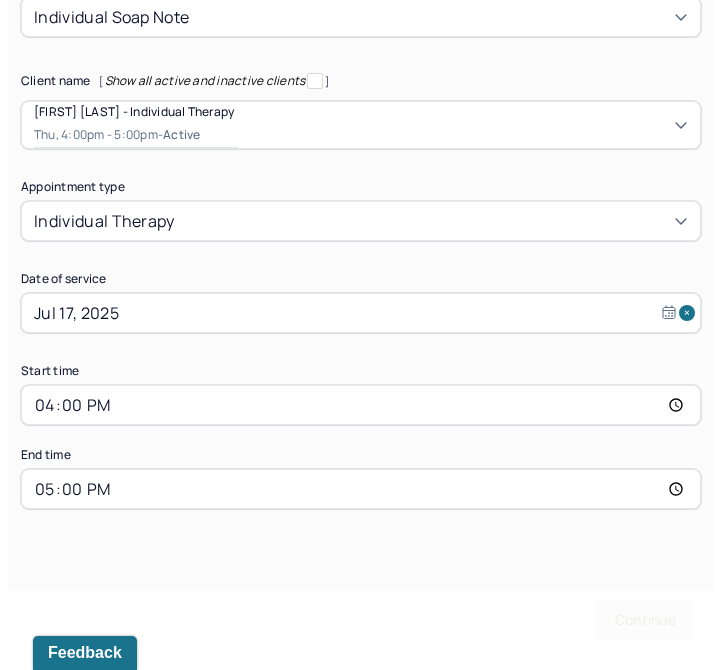 scroll, scrollTop: 0, scrollLeft: 0, axis: both 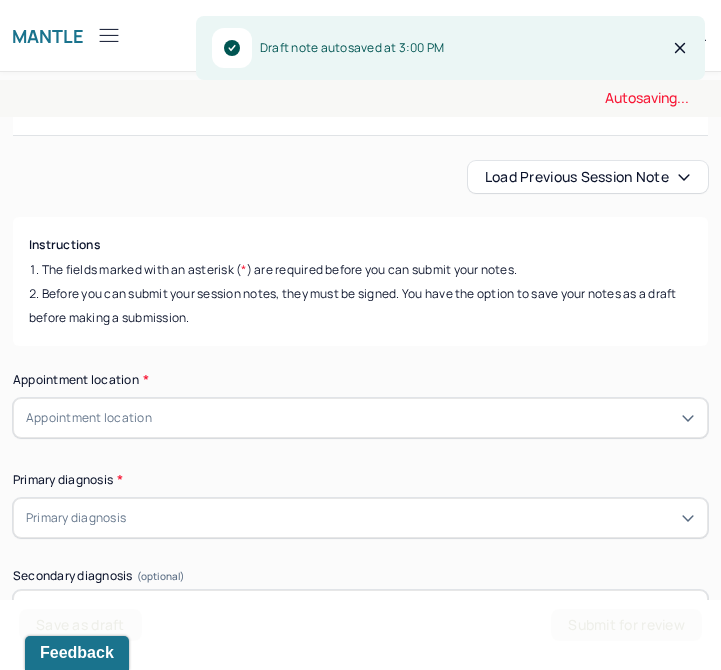 click on "Appointment location" at bounding box center [360, 418] 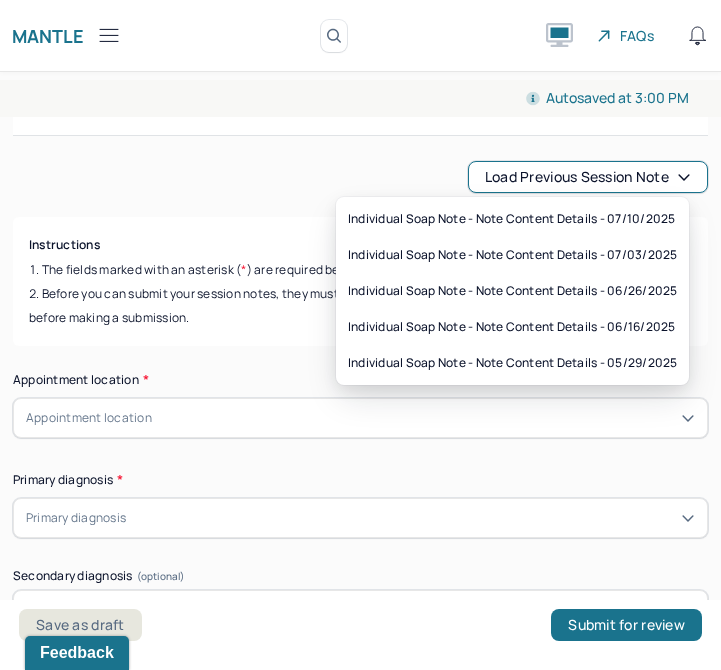 click on "Load previous session note" at bounding box center [588, 177] 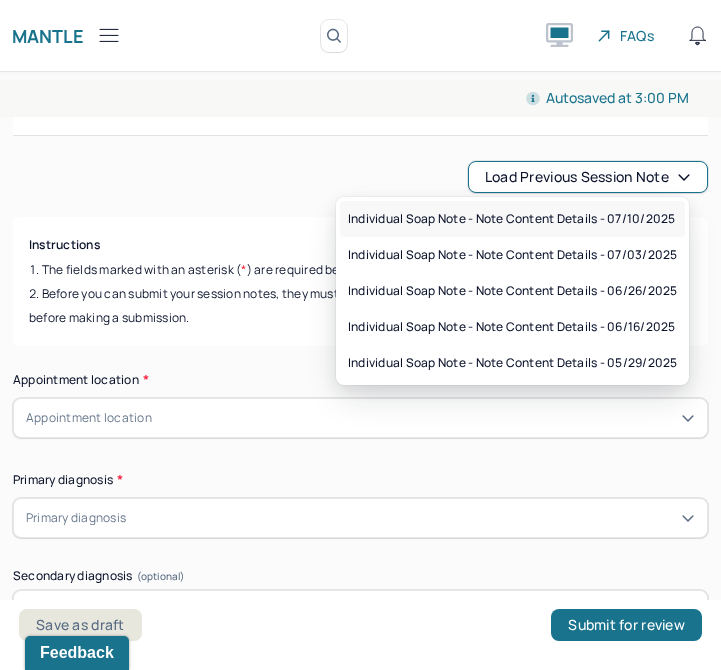 click on "Individual soap note   - Note content Details -   07/10/2025" at bounding box center (511, 219) 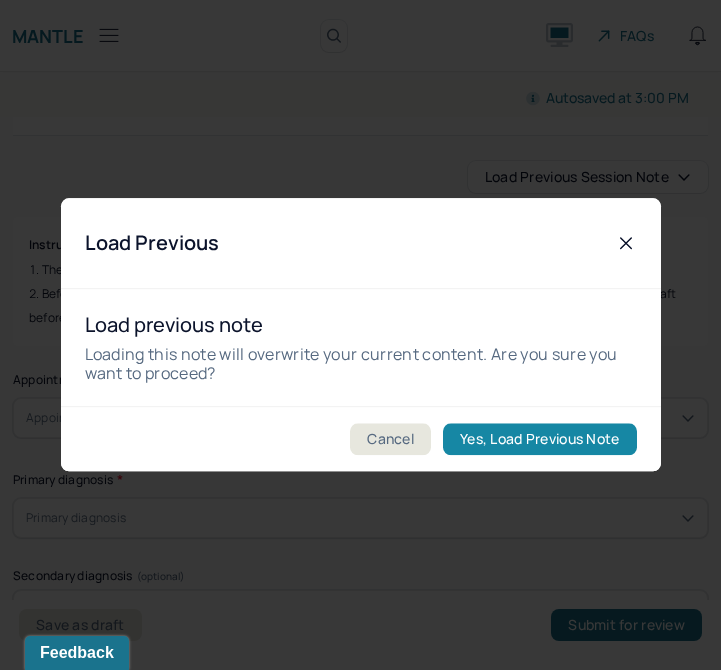 click on "Yes, Load Previous Note" at bounding box center (539, 440) 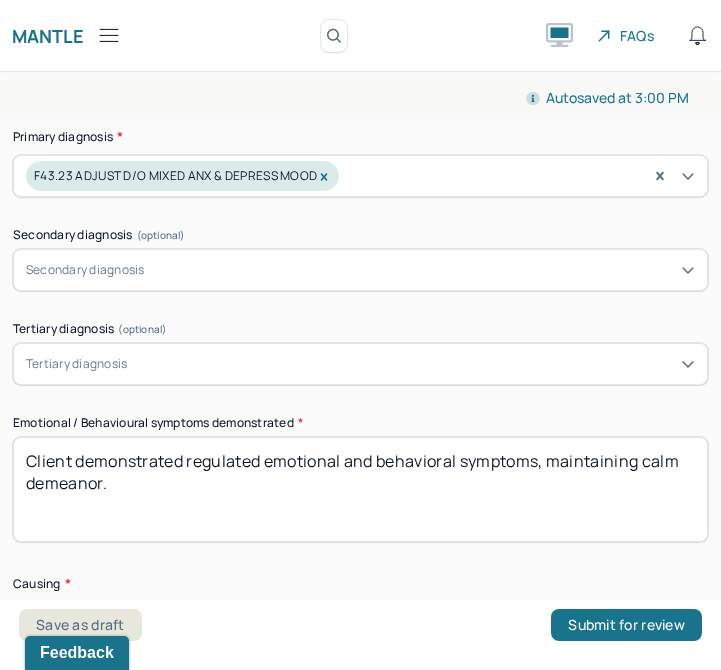 scroll, scrollTop: 969, scrollLeft: 0, axis: vertical 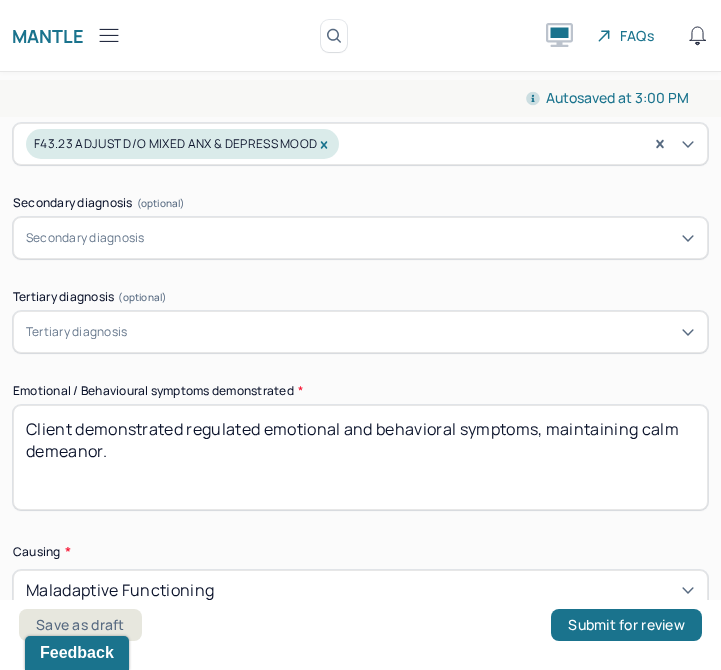 drag, startPoint x: 309, startPoint y: 487, endPoint x: 83, endPoint y: 437, distance: 231.4649 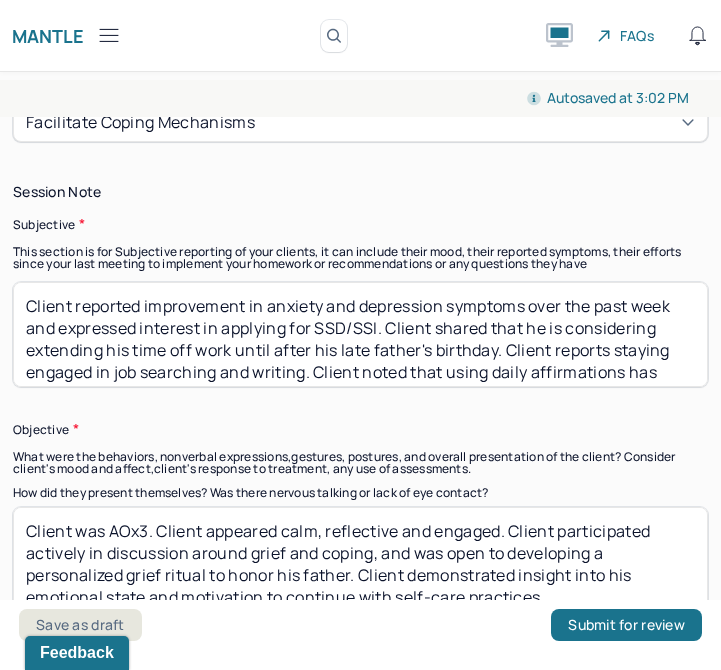 scroll, scrollTop: 1557, scrollLeft: 0, axis: vertical 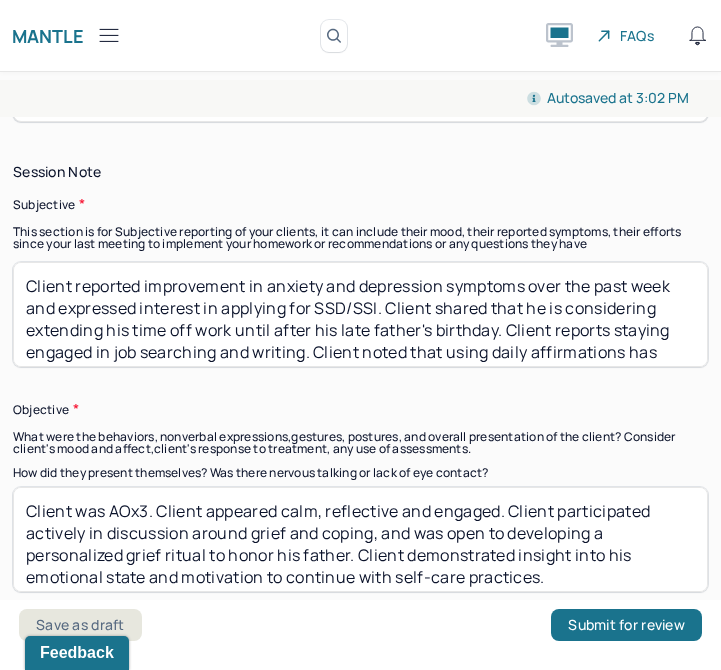 type on "Client presented with healthy and regulated emotional and behavioral symptoms throughout the session." 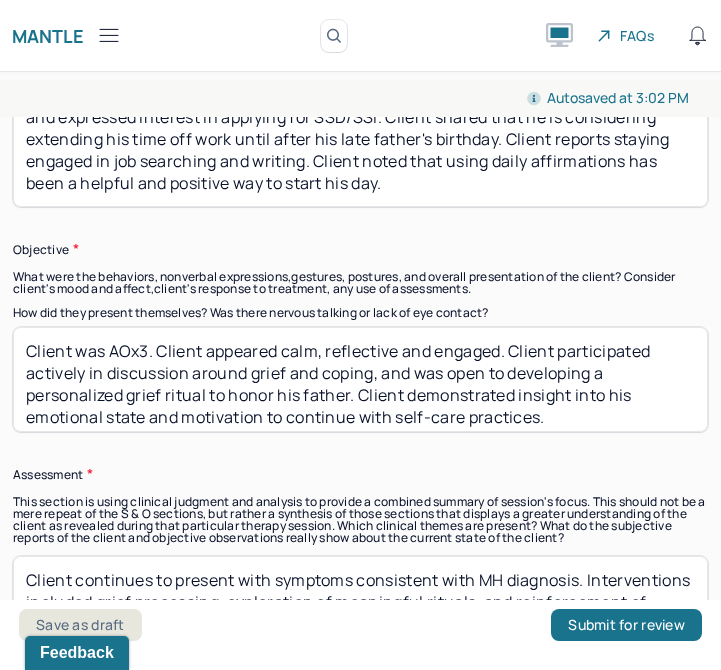 scroll, scrollTop: 1658, scrollLeft: 0, axis: vertical 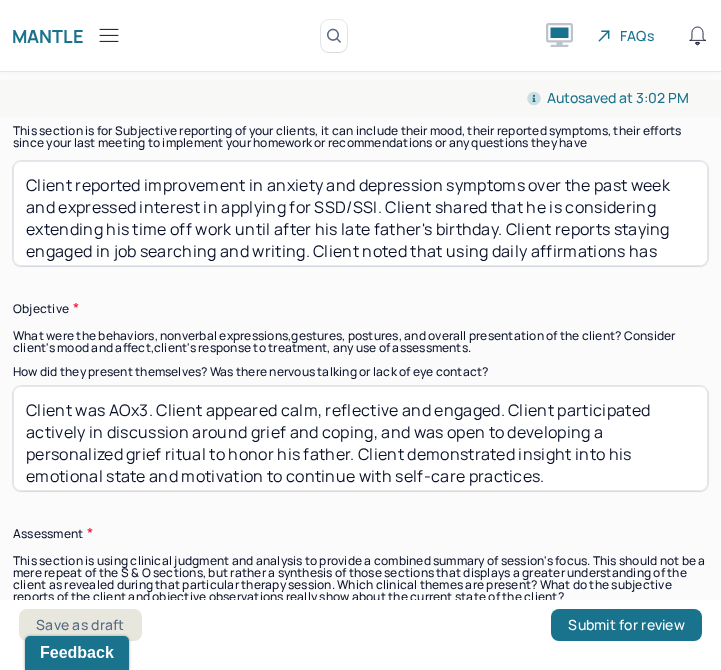 drag, startPoint x: 552, startPoint y: 252, endPoint x: 33, endPoint y: 112, distance: 537.5509 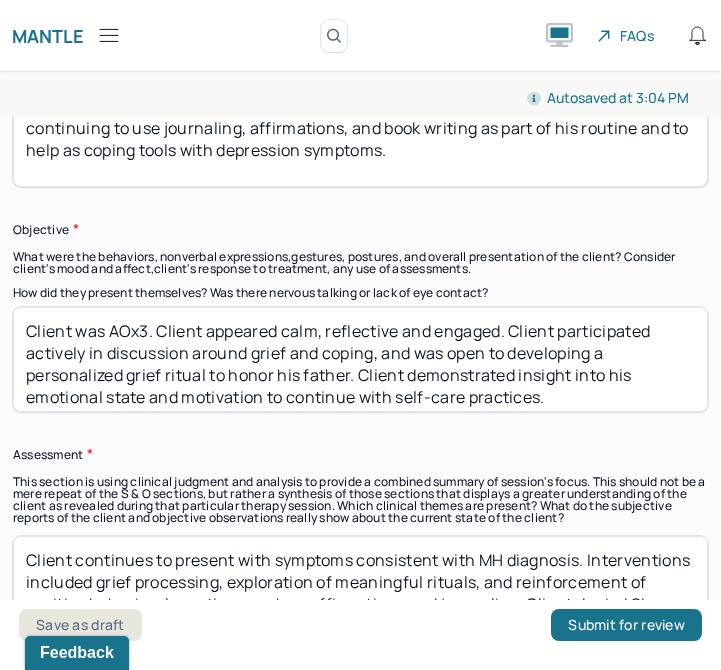 scroll, scrollTop: 1758, scrollLeft: 0, axis: vertical 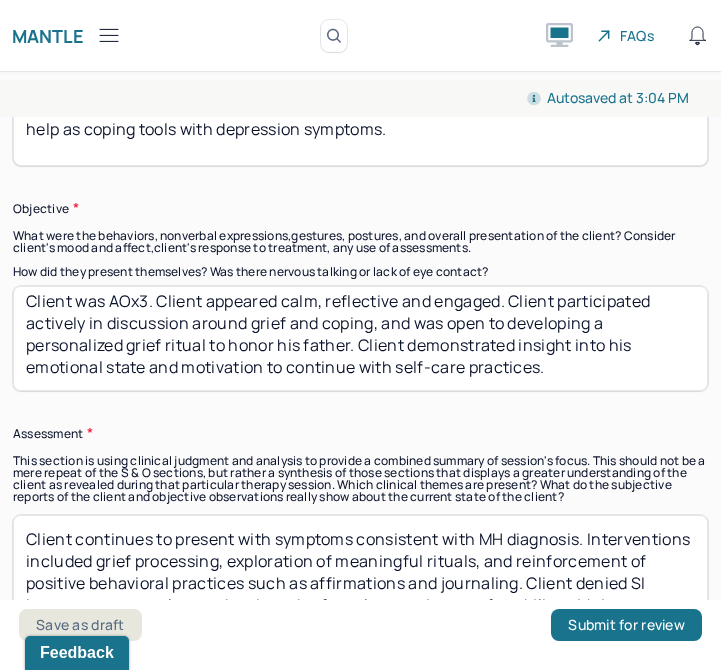 type on "Client reported that anxiety has improved but is still present. Client expresses that he is continuing to use journaling, affirmations, and book writing as part of his routine and to help as coping tools with depression symptoms." 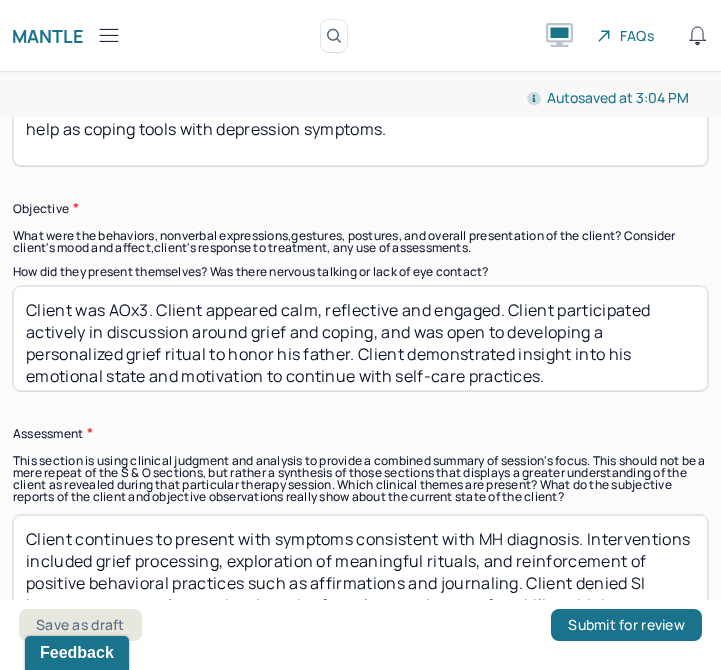 drag, startPoint x: 557, startPoint y: 377, endPoint x: 210, endPoint y: 319, distance: 351.81387 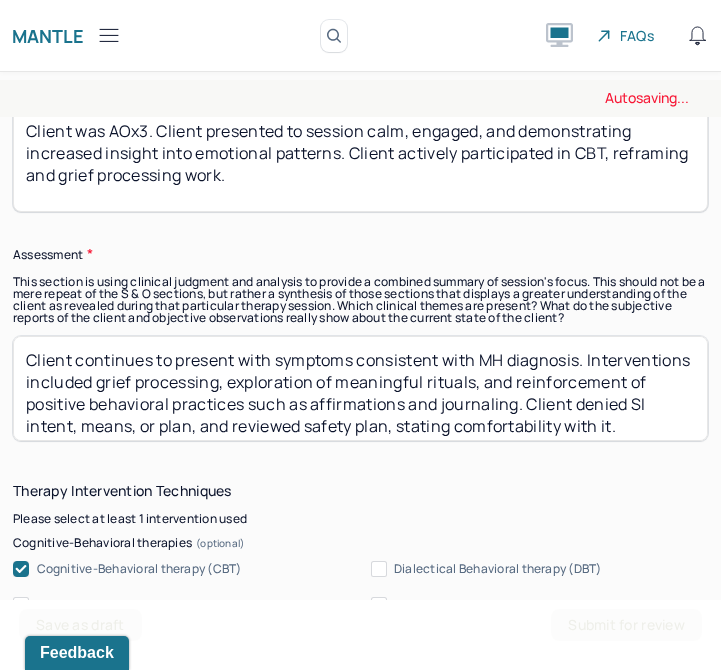 scroll, scrollTop: 1947, scrollLeft: 0, axis: vertical 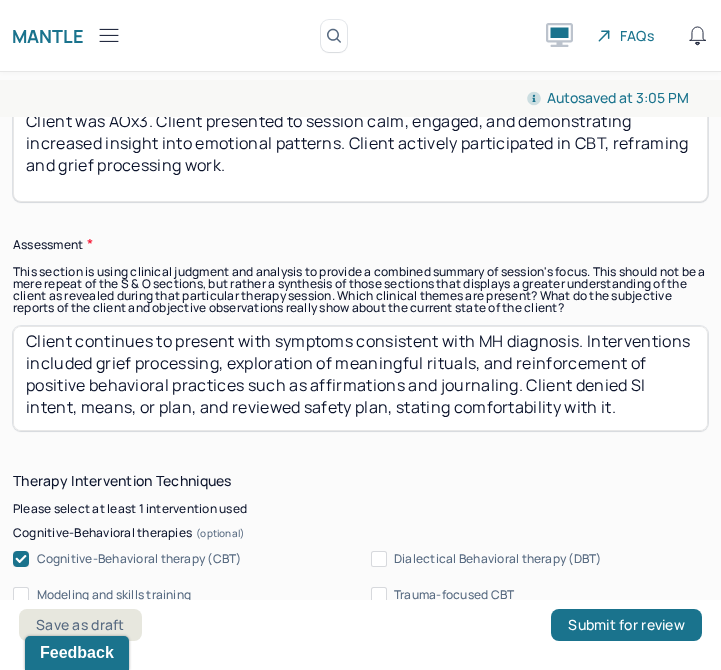 type on "Client was AOx3. Client presented to session calm, engaged, and demonstrating increased insight into emotional patterns. Client actively participated in CBT, reframing and grief processing work." 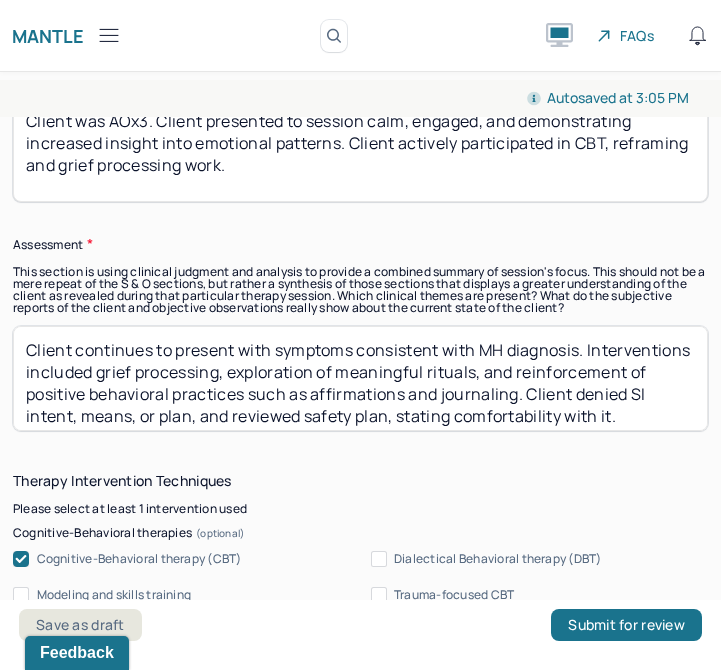 drag, startPoint x: 232, startPoint y: 429, endPoint x: 1, endPoint y: 302, distance: 263.60956 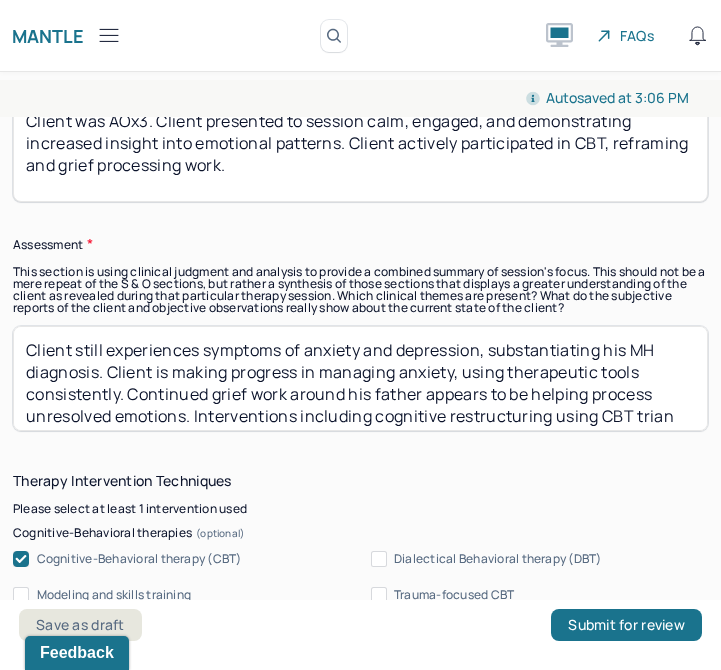 scroll, scrollTop: 19, scrollLeft: 0, axis: vertical 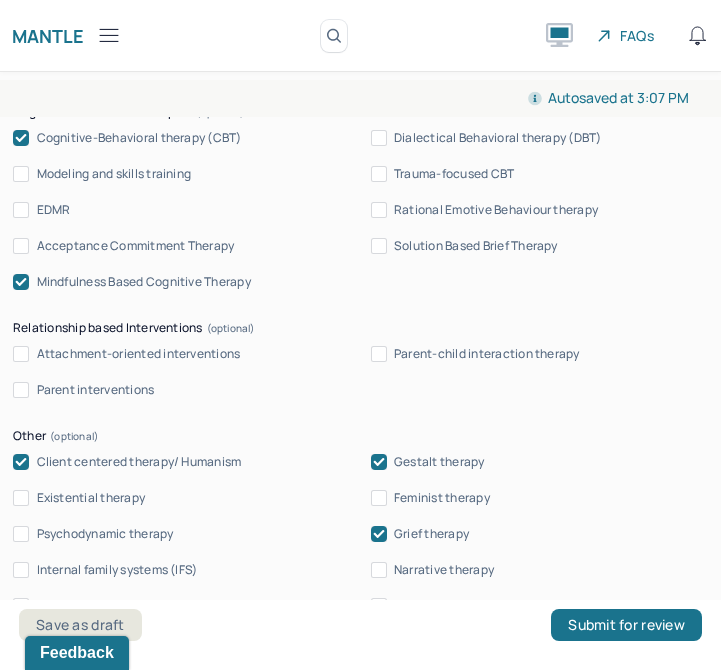 type on "Client still experiences symptoms of anxiety and depression, substantiating his MH diagnosis. Client is making progress in managing anxiety, using therapeutic tools consistently. Continued grief work around his father appears to be helping process unresolved emotions. Interventions including cognitive restructuring using CBT triangle, journaling review, and grief-focused discussion." 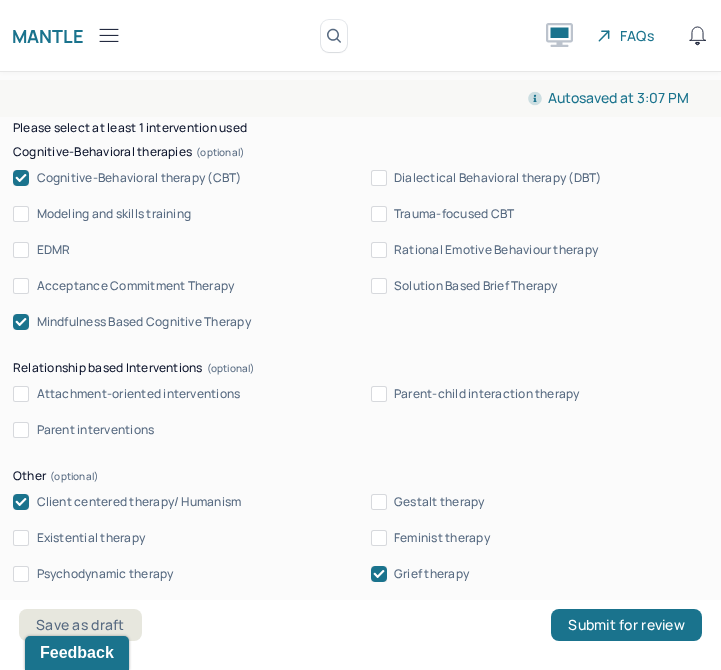 scroll, scrollTop: 2417, scrollLeft: 0, axis: vertical 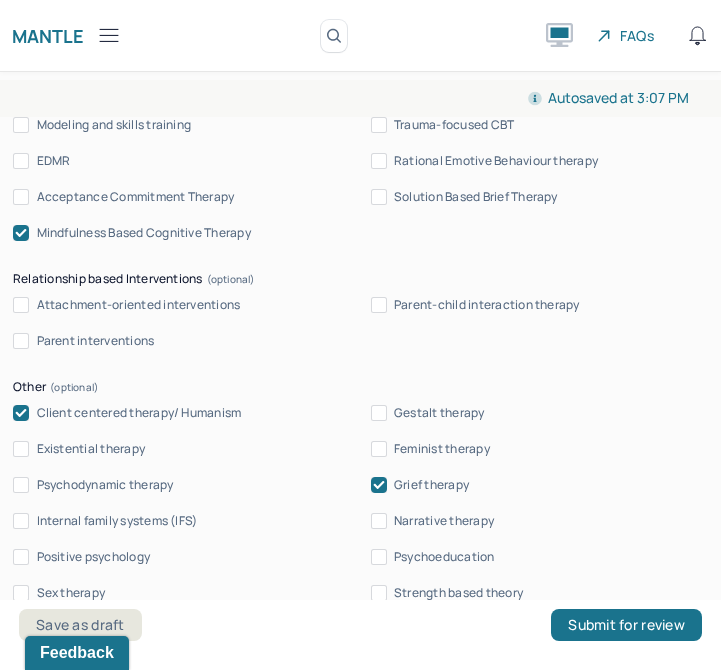 click on "Mindfulness Based Cognitive Therapy" at bounding box center [144, 233] 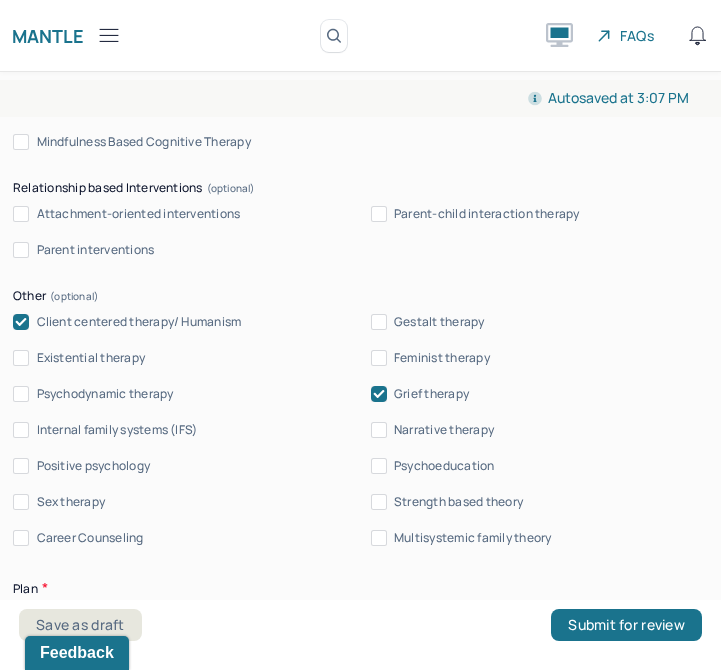 scroll, scrollTop: 2512, scrollLeft: 0, axis: vertical 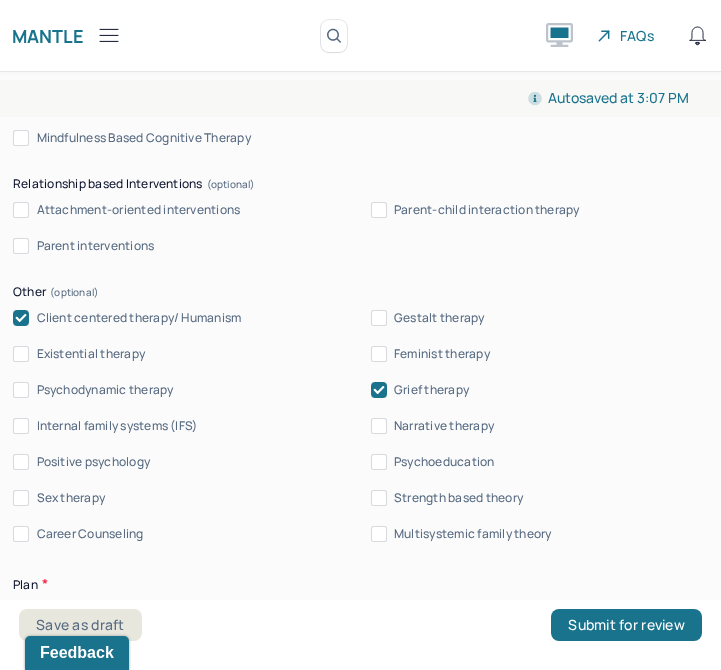 click on "Psychoeducation" at bounding box center [444, 462] 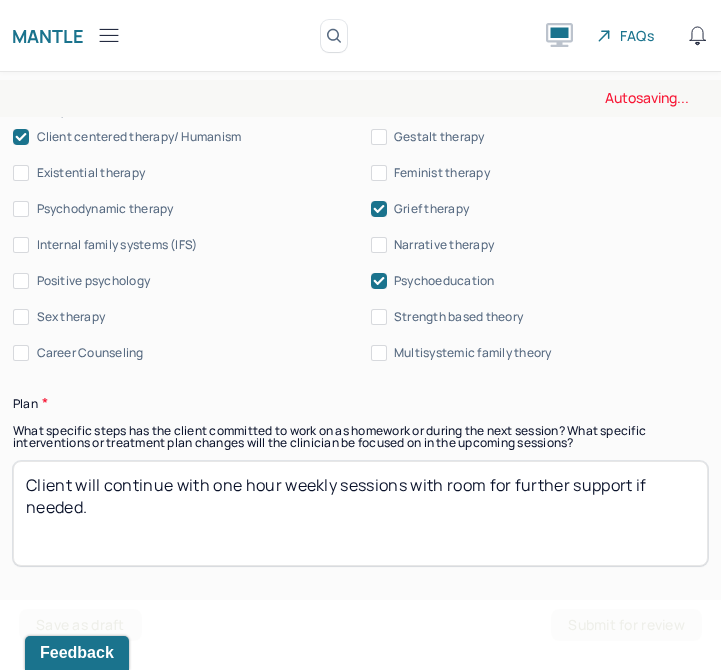 scroll, scrollTop: 2751, scrollLeft: 0, axis: vertical 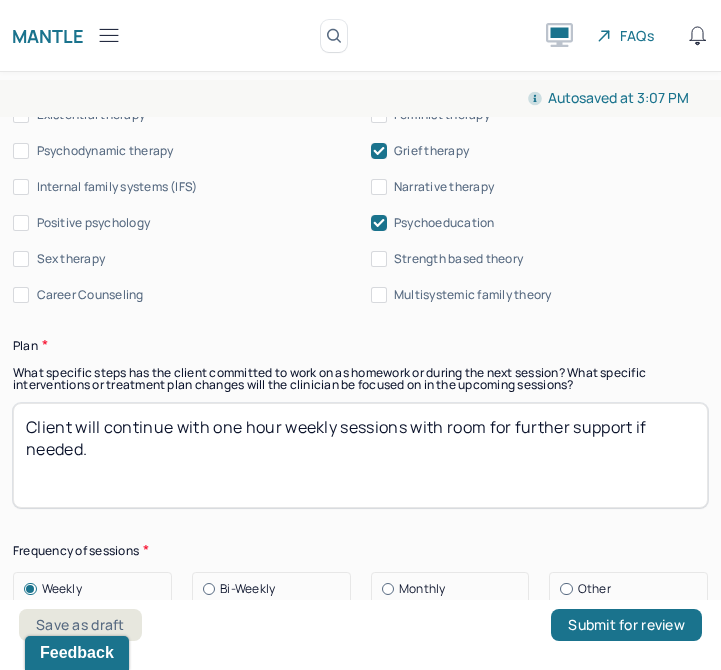 drag, startPoint x: 256, startPoint y: 459, endPoint x: 9, endPoint y: 407, distance: 252.41434 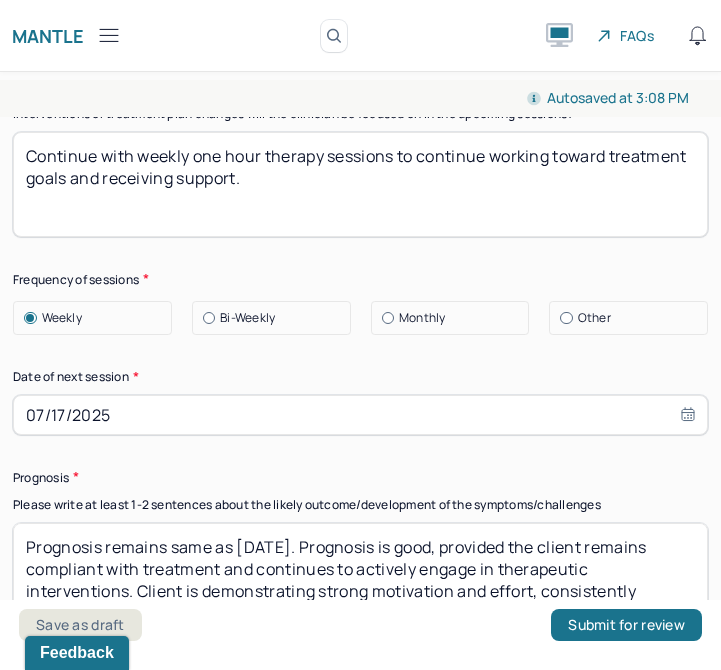 scroll, scrollTop: 3026, scrollLeft: 0, axis: vertical 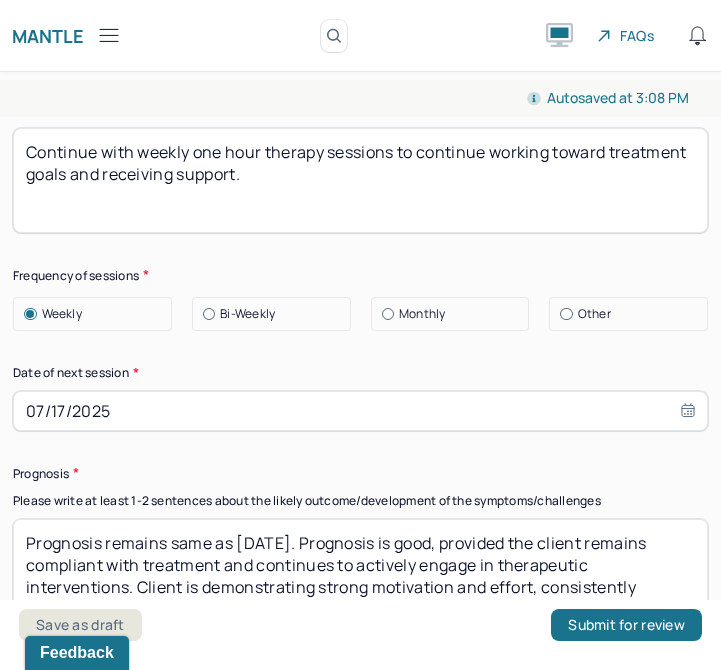 type on "Continue with weekly one hour therapy sessions to continue working toward treatment goals and receiving support." 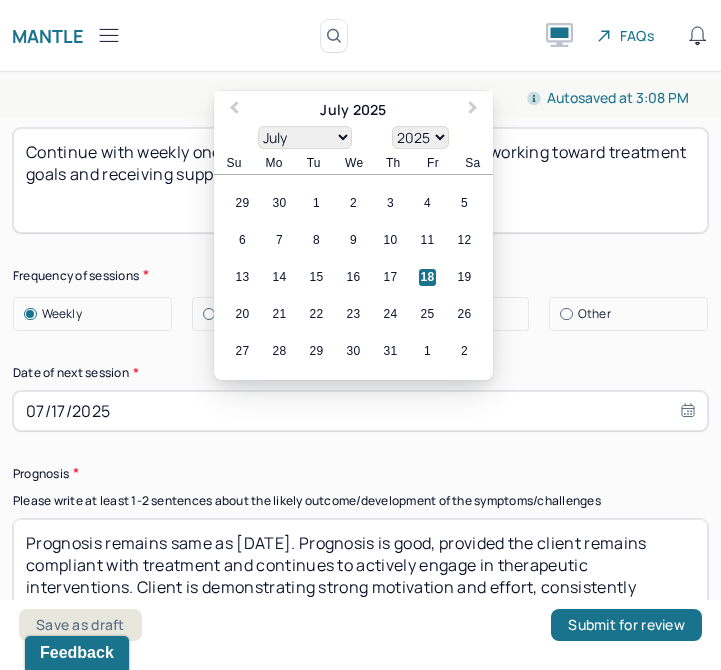 click on "07/17/2025" at bounding box center [360, 411] 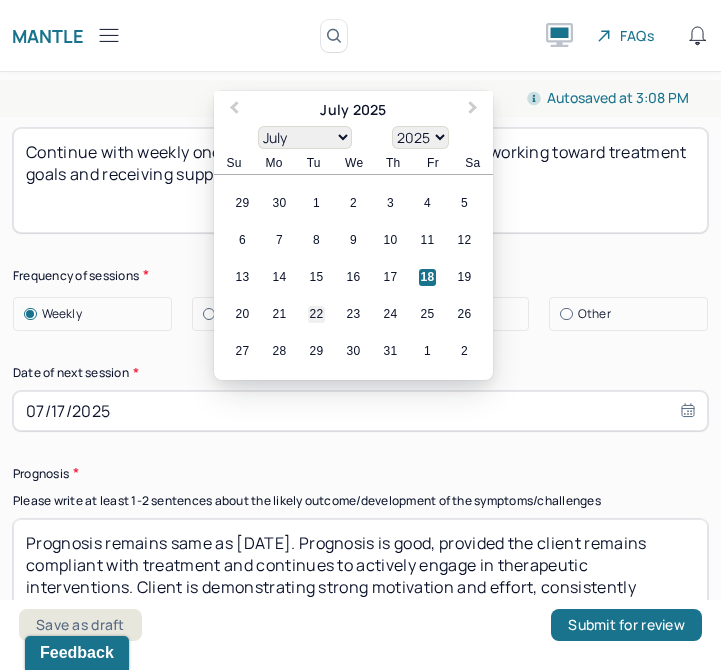 click on "22" at bounding box center [316, 314] 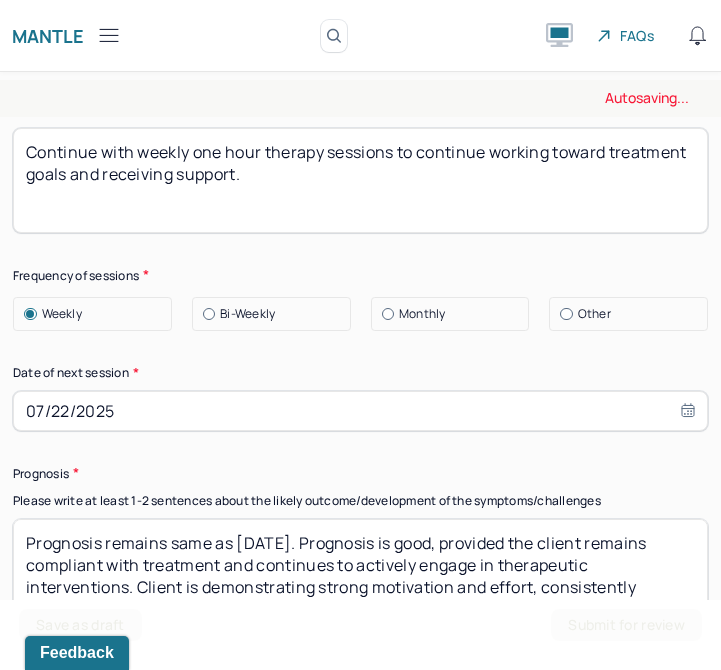 click on "Continue with weekly one hour therapy sessions to continue working toward treatment goals and receiving support." at bounding box center (360, 180) 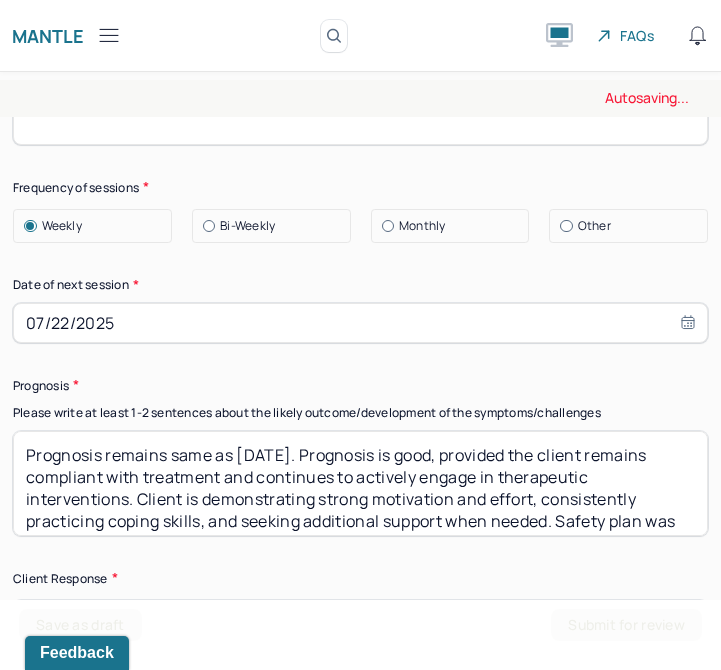 scroll, scrollTop: 3164, scrollLeft: 0, axis: vertical 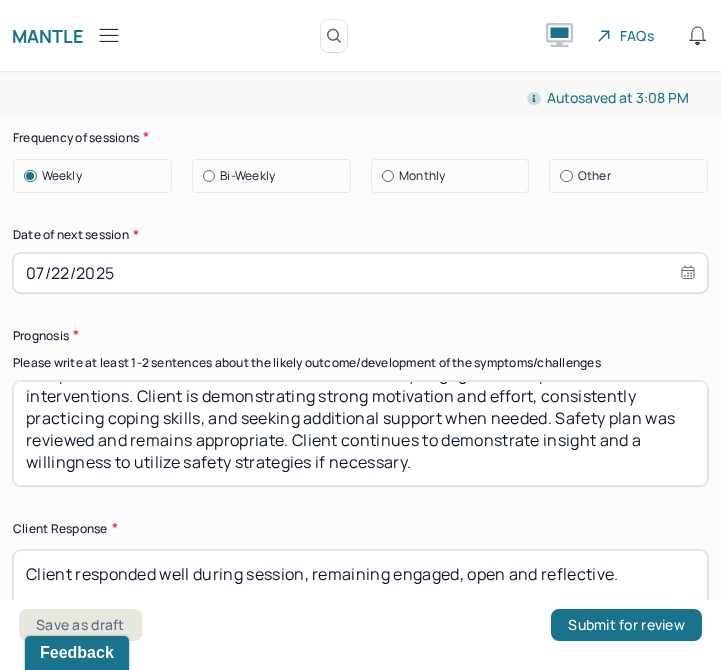 type on "Continue with weekly one hour therapy sessions to continue working toward treatment goals and receiving support. Client will meet next Tuesday instead of Thursday." 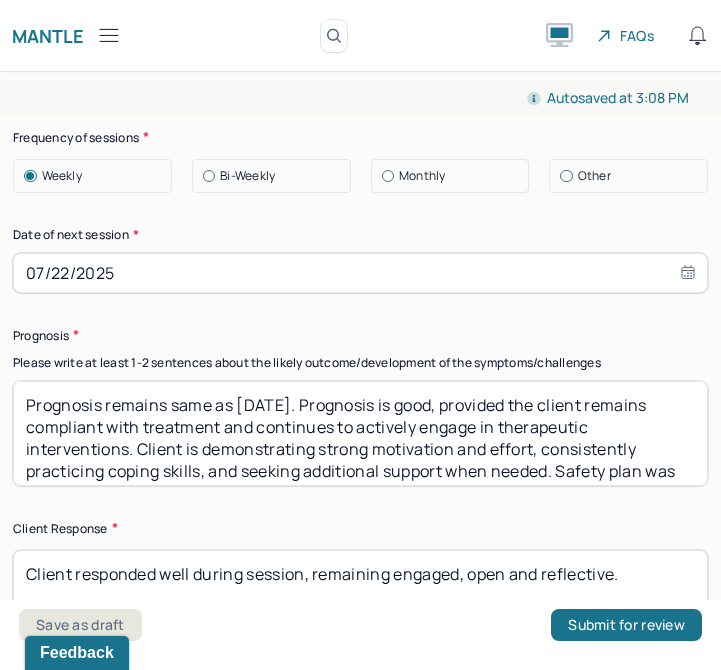 drag, startPoint x: 475, startPoint y: 486, endPoint x: 336, endPoint y: 421, distance: 153.44705 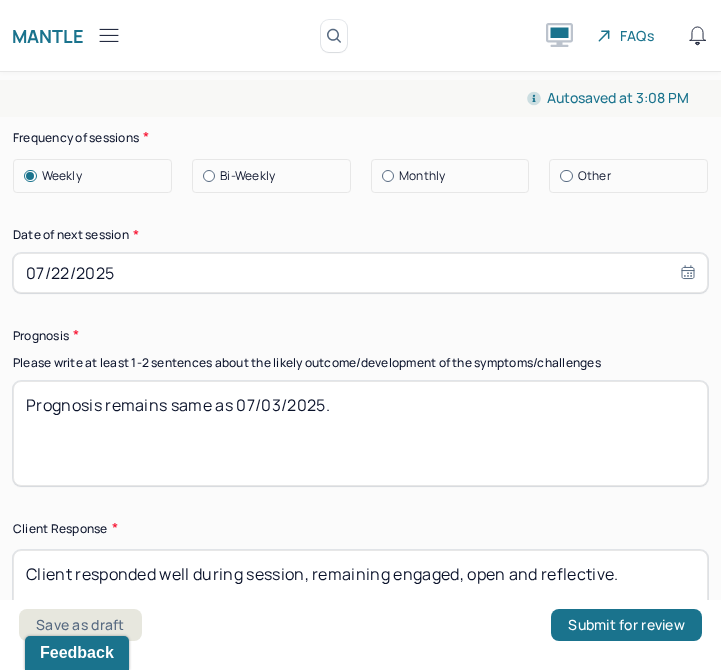 drag, startPoint x: 443, startPoint y: 441, endPoint x: 186, endPoint y: 415, distance: 258.31183 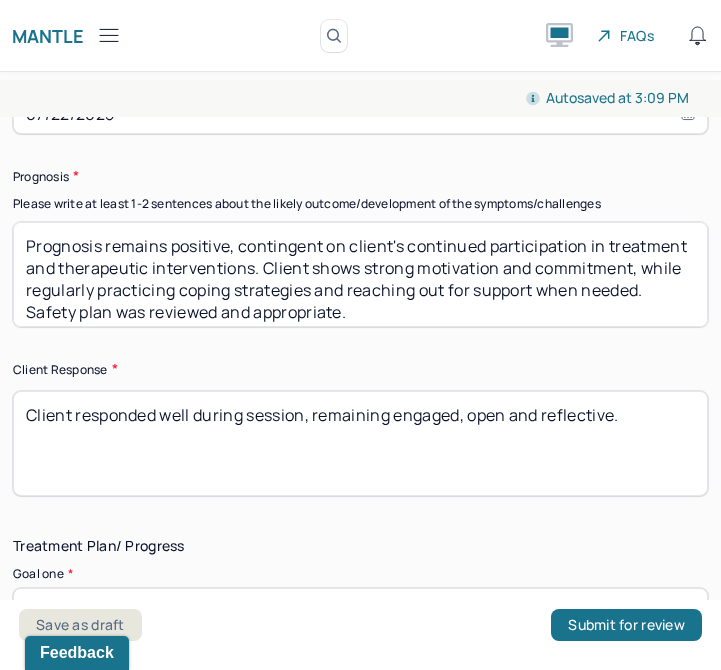scroll, scrollTop: 3327, scrollLeft: 0, axis: vertical 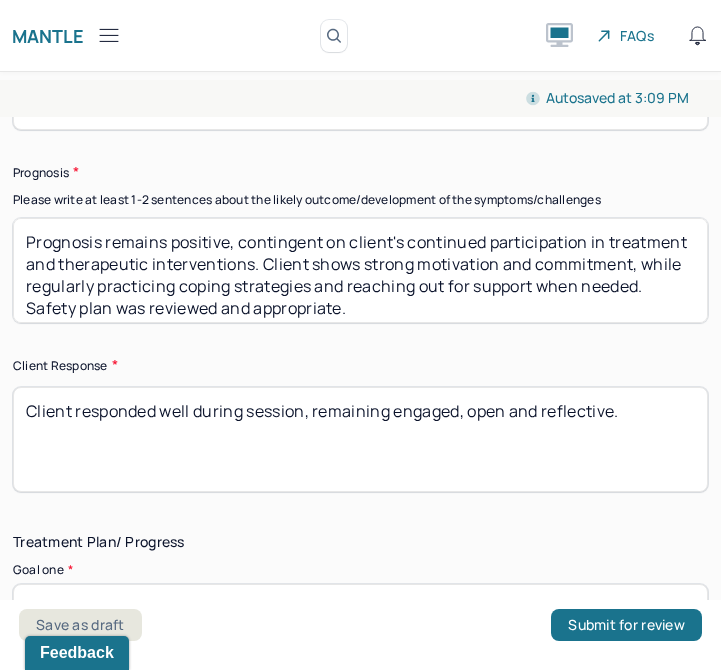 type on "Prognosis remains positive, contingent on client's continued participation in treatment and therapeutic interventions. Client shows strong motivation and commitment, while regularly practicing coping strategies and reaching out for support when needed. Safety plan was reviewed and appropriate." 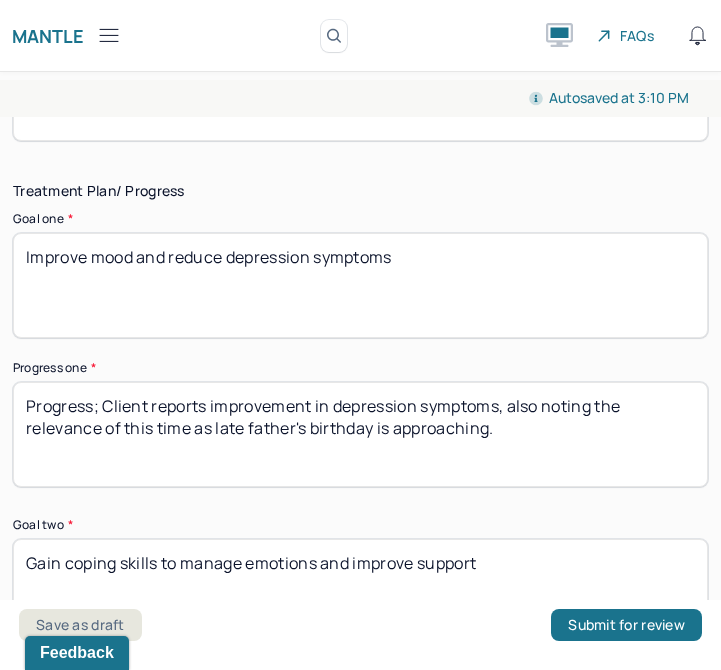 scroll, scrollTop: 3683, scrollLeft: 0, axis: vertical 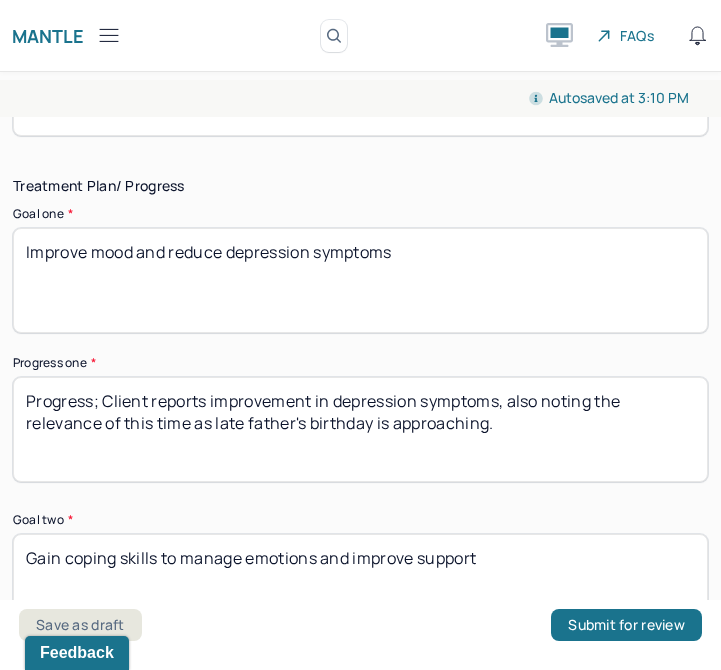 type on "Client was reflective and open to interventions and activities throughout the session." 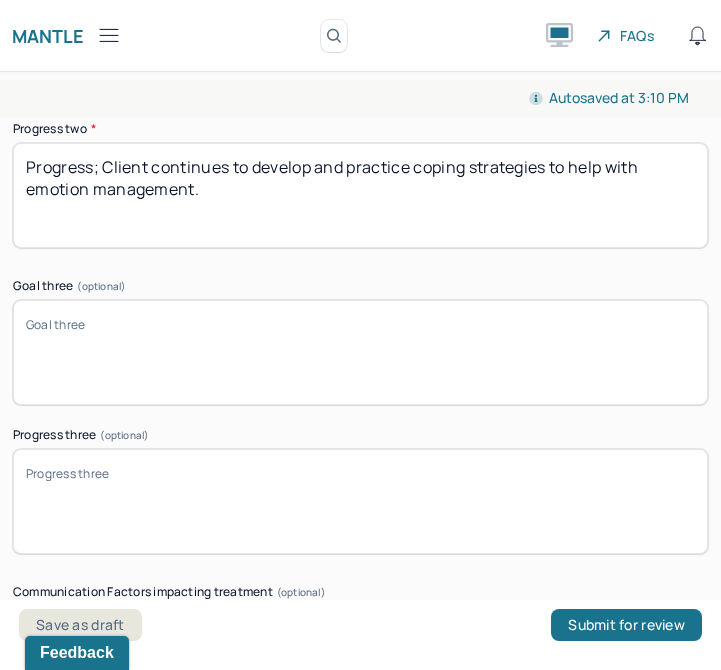 scroll, scrollTop: 4225, scrollLeft: 0, axis: vertical 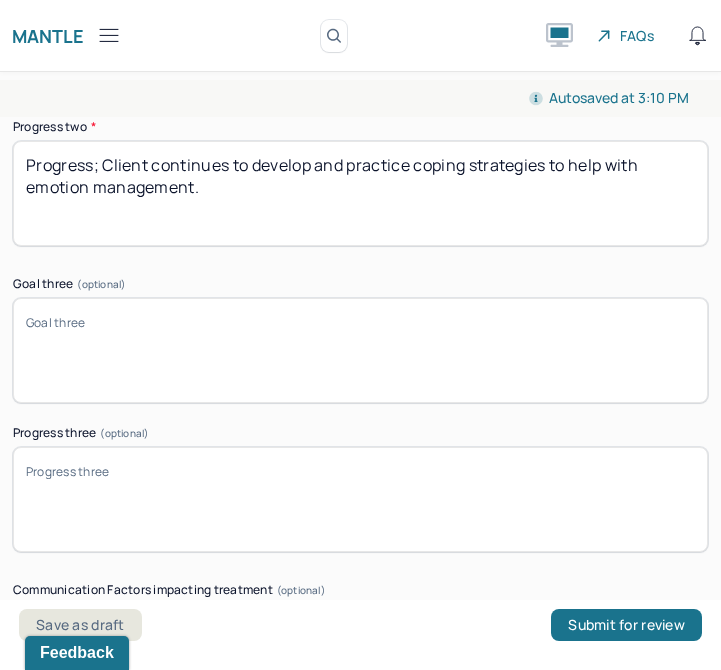 type on "Progress; Client has an appointment with psychiatric care provider this week to check in on any necessary potential medication changes for mood and depression." 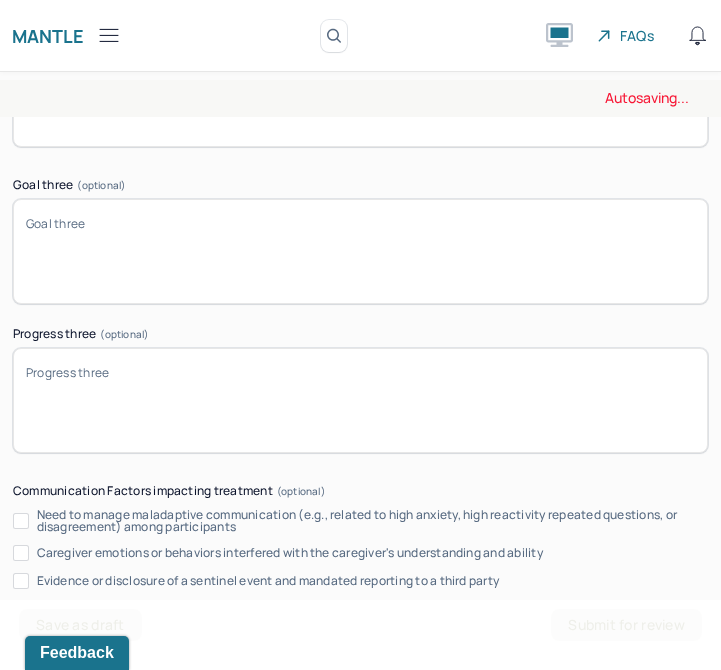 scroll, scrollTop: 4798, scrollLeft: 0, axis: vertical 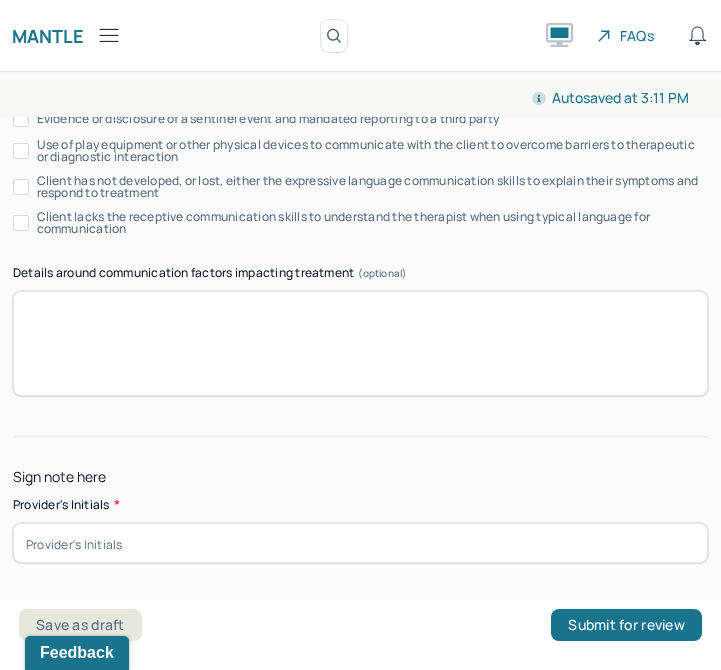type on "Progress; Client reports continuous use and practice of coping tools that he expresses are helpful with emotions and anxiety." 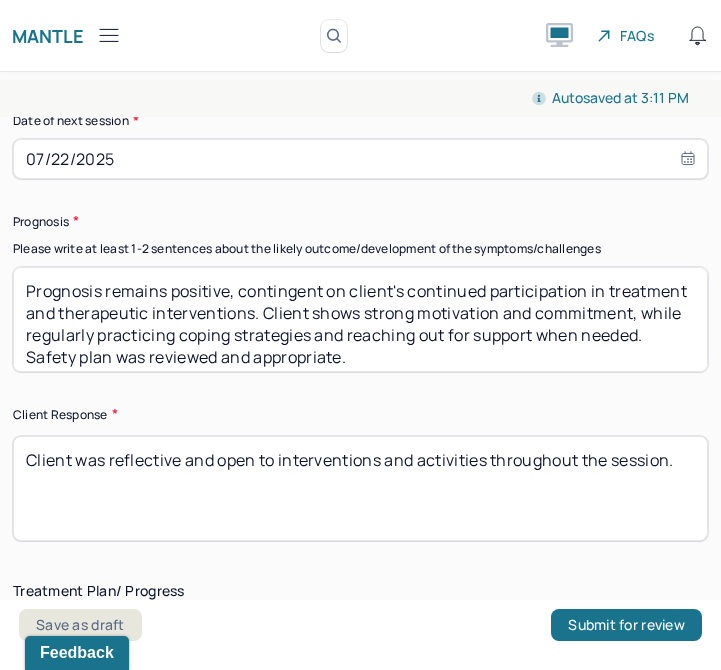 scroll, scrollTop: 3269, scrollLeft: 0, axis: vertical 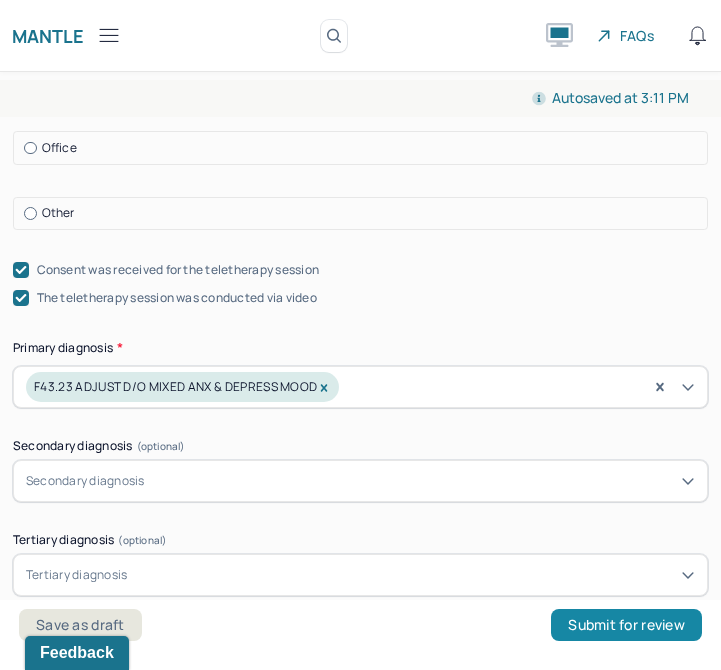 type on "LD" 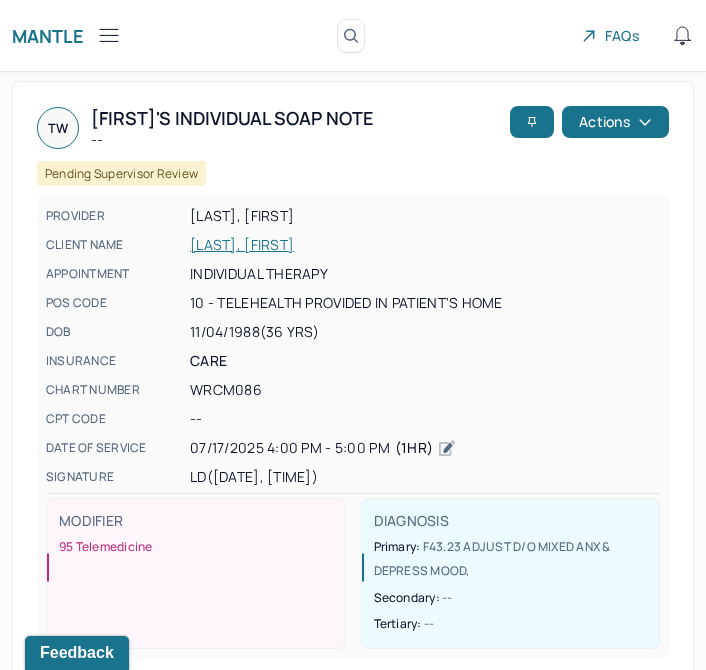 click 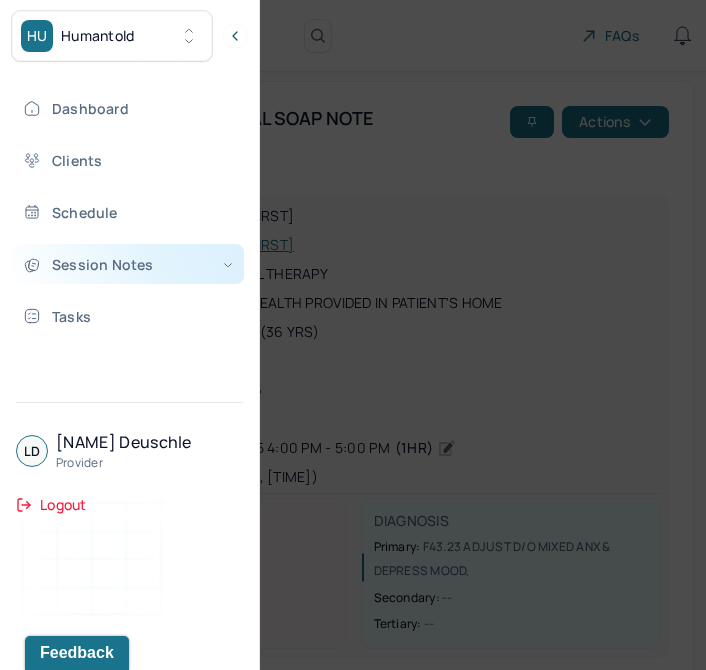 click on "Session Notes" at bounding box center [128, 264] 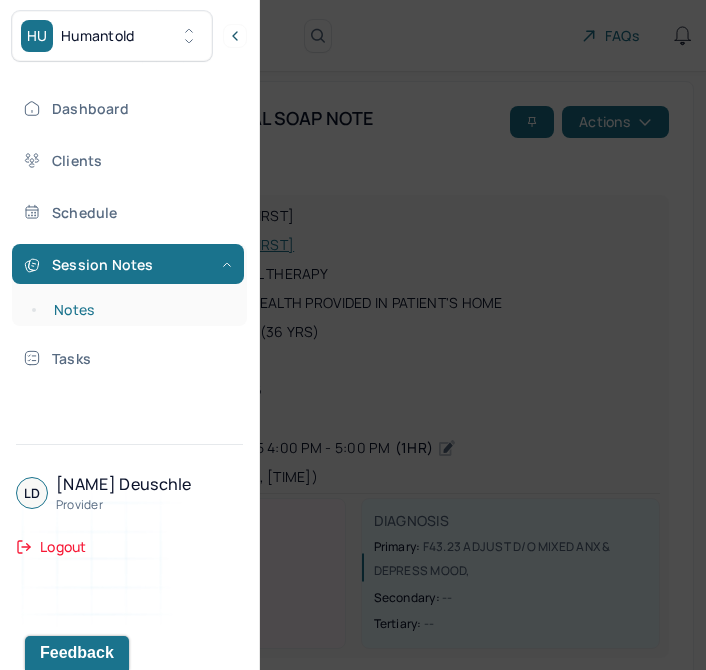 click on "Notes" at bounding box center [139, 310] 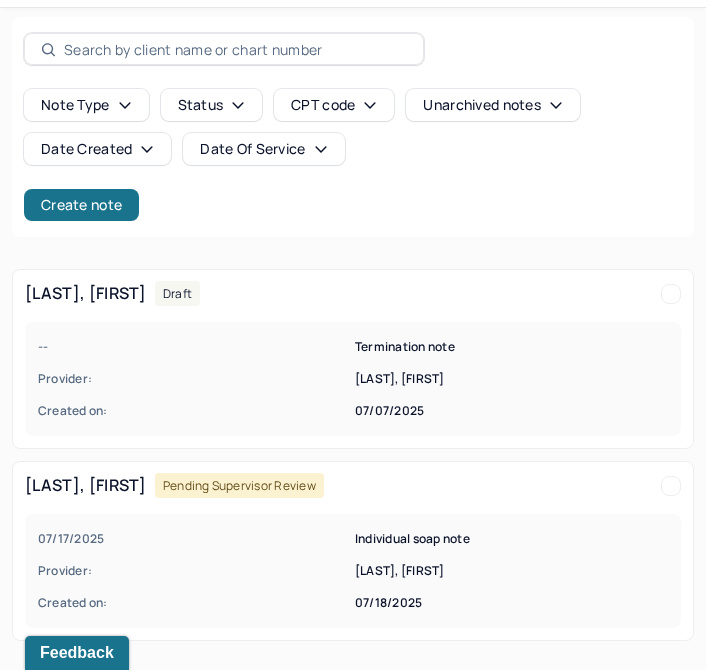 scroll, scrollTop: 0, scrollLeft: 0, axis: both 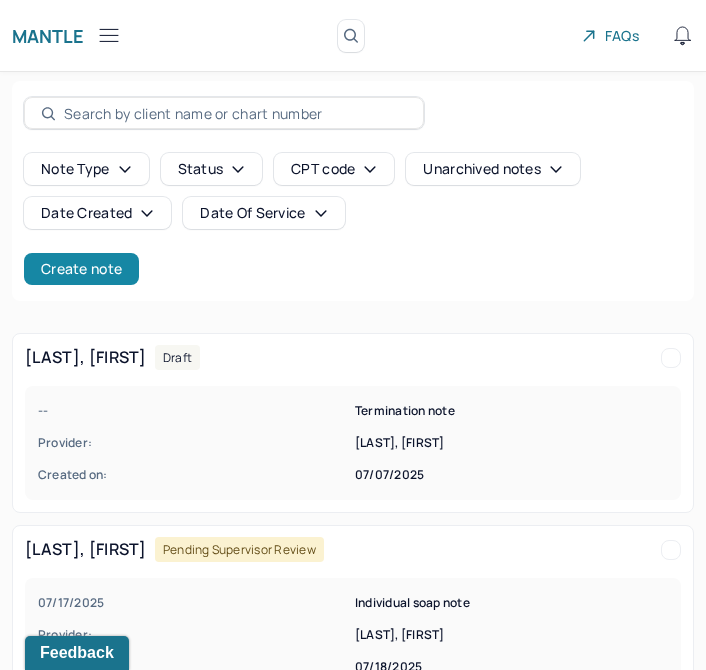 click on "Create note" at bounding box center [81, 269] 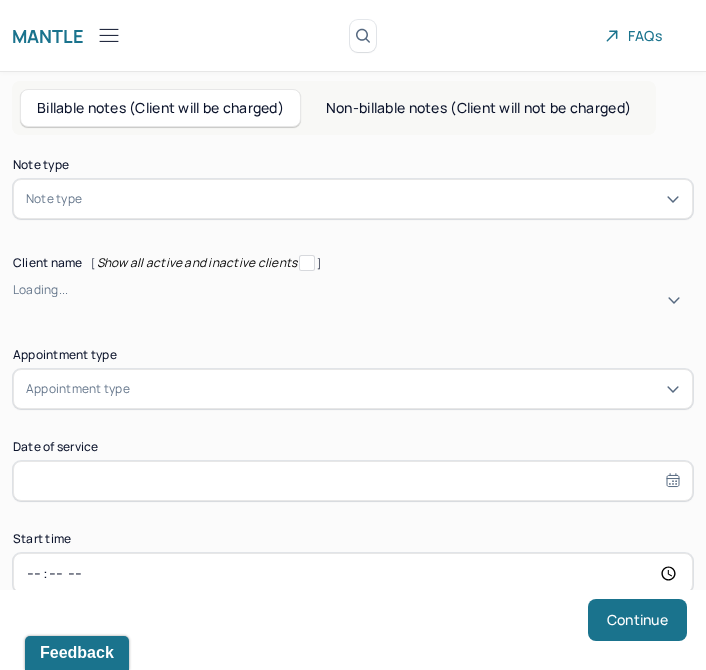 click on "Note type Note type Client name [ Show all active and inactive clients ] Loading... Appointment type Appointment type Date of service Start time End time   Continue" at bounding box center [353, 422] 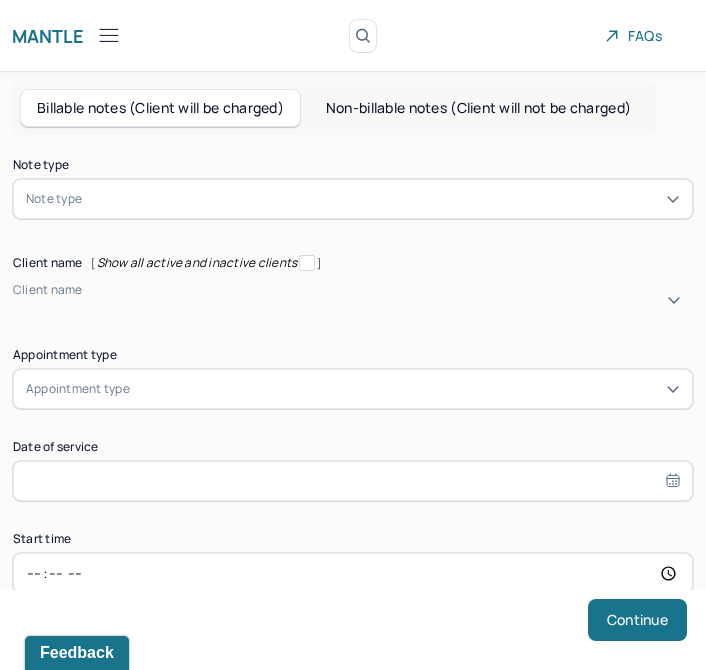 click on "Note type Note type Client name [ Show all active and inactive clients ] Client name Appointment type Appointment type Date of service Start time End time   Continue" at bounding box center [353, 422] 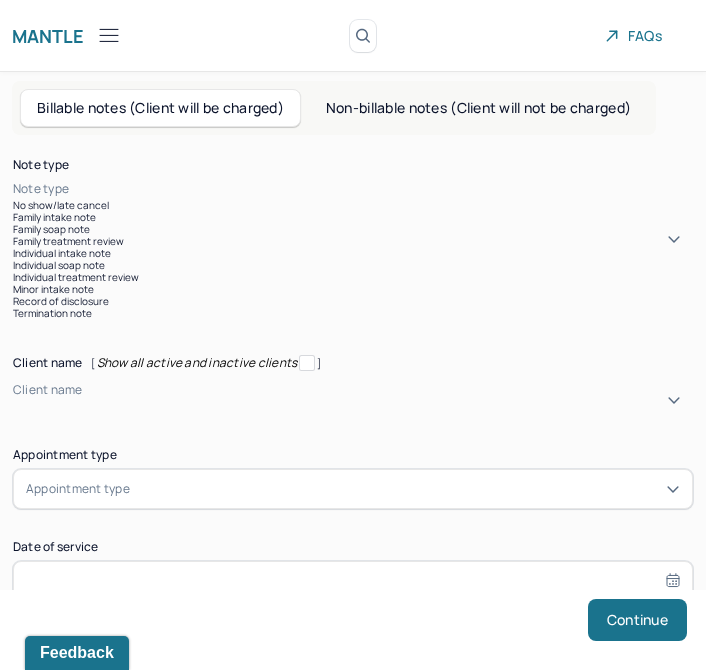 click on "Note type" at bounding box center [353, 189] 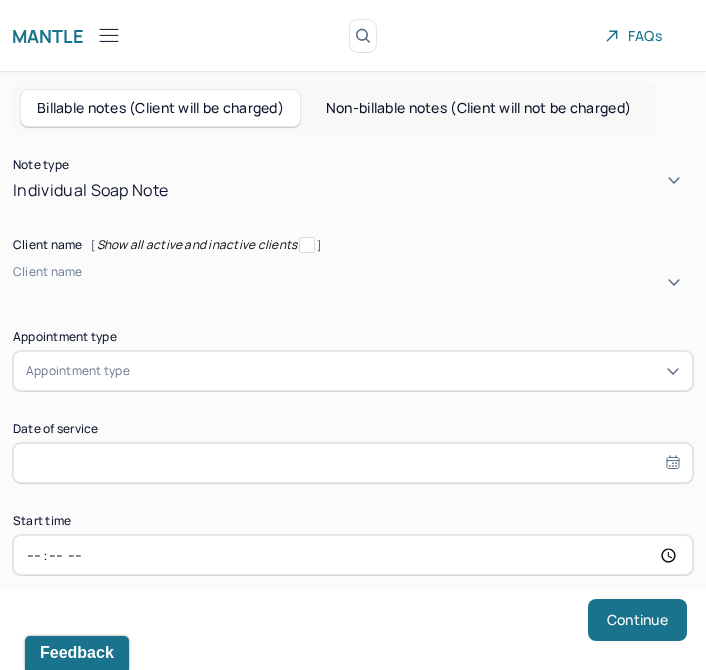 click at bounding box center [16, 289] 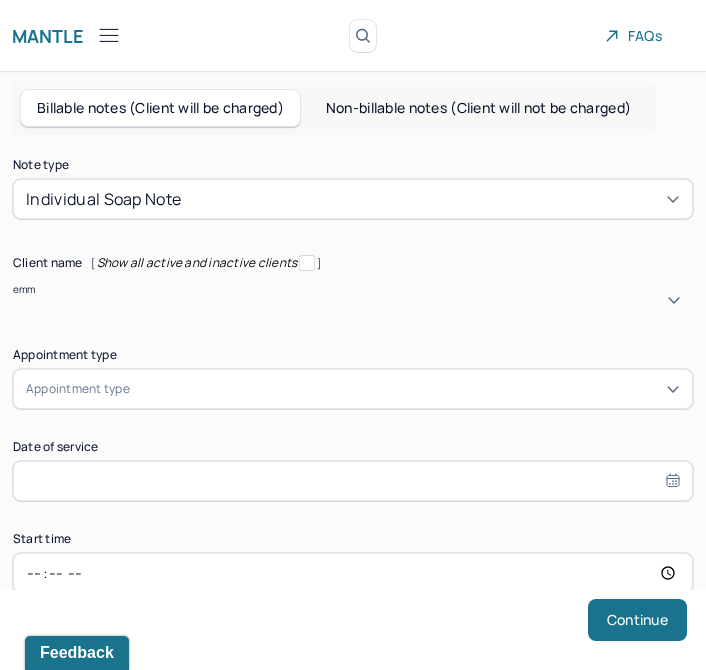 type on "[NAME]" 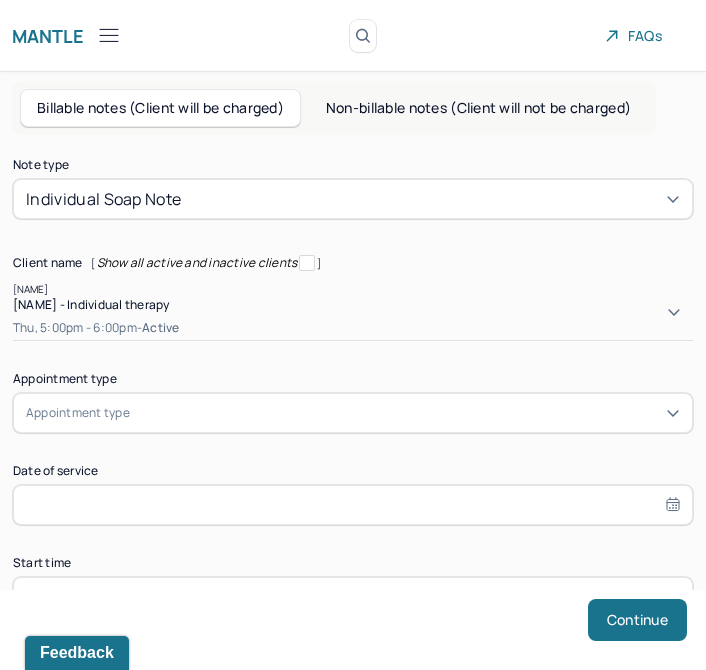 click on "Thu, 5:00pm - 6:00pm - active" at bounding box center [353, 328] 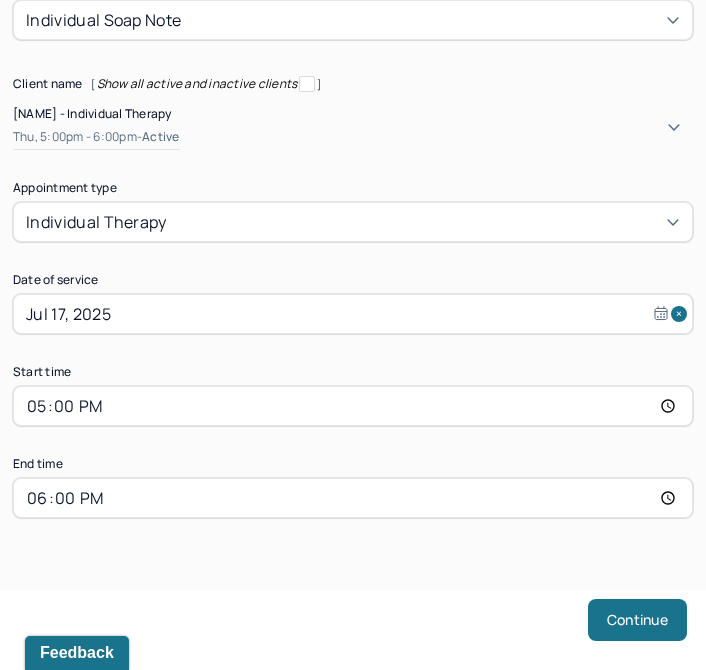 scroll, scrollTop: 190, scrollLeft: 0, axis: vertical 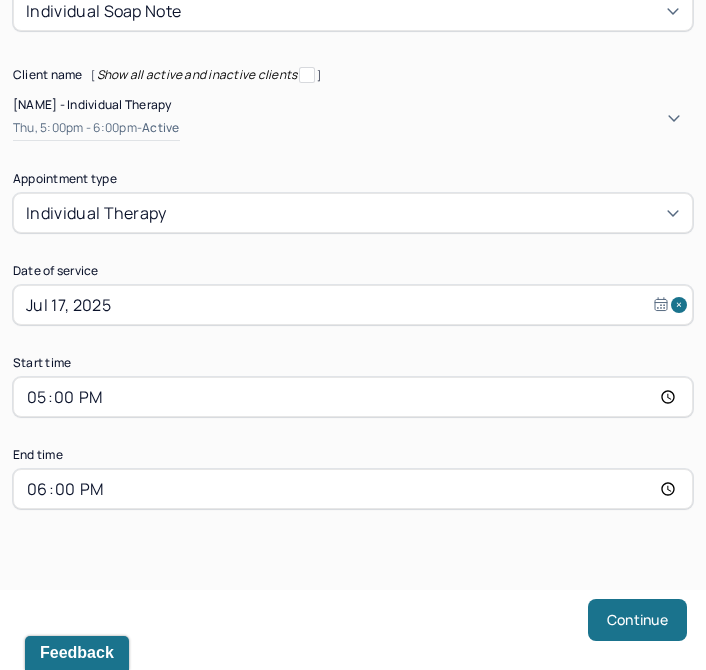 click on "18:00" at bounding box center (353, 489) 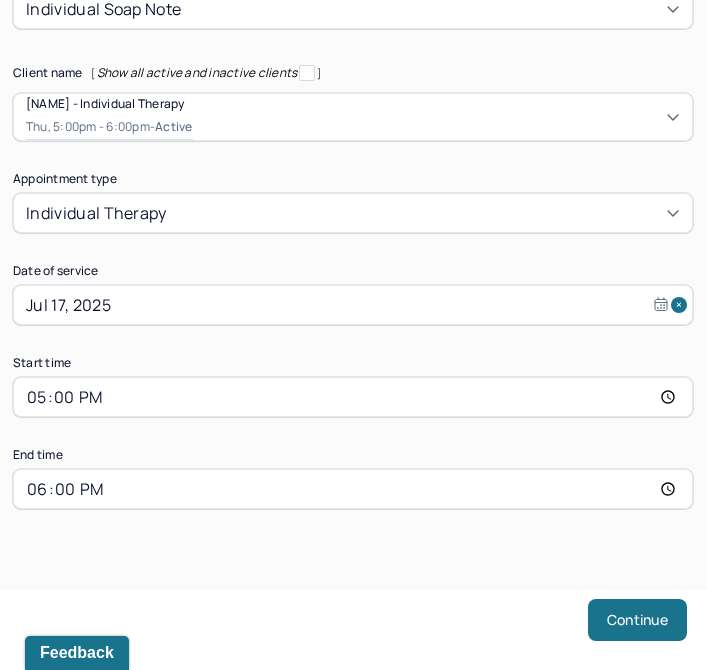 click on "18:00" at bounding box center [353, 489] 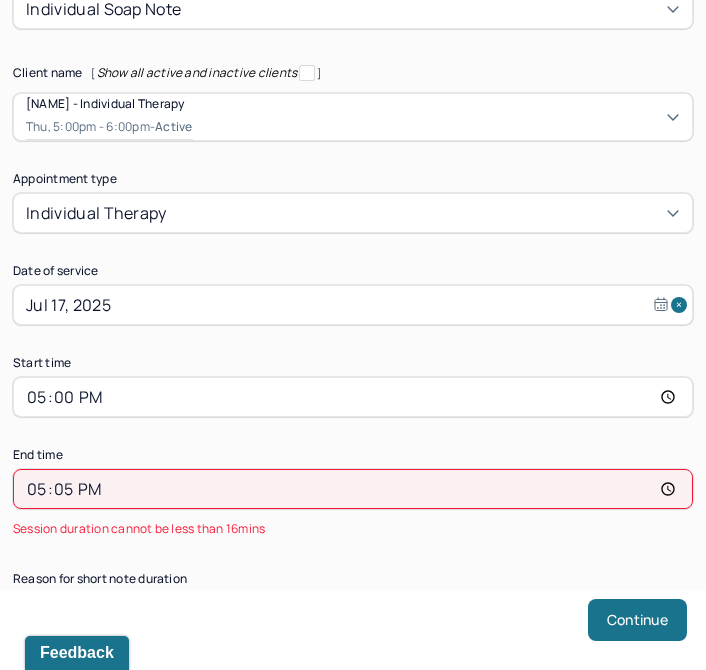 type on "17:55" 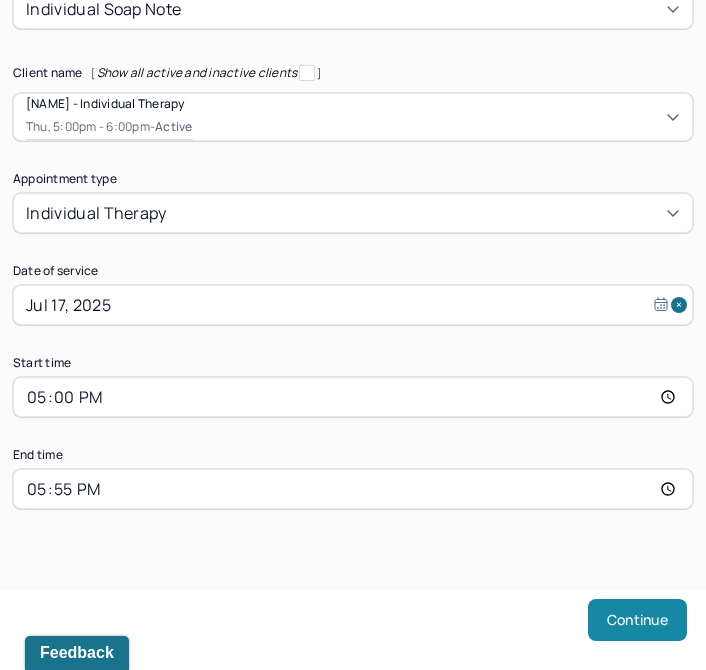 click on "Continue" at bounding box center [637, 620] 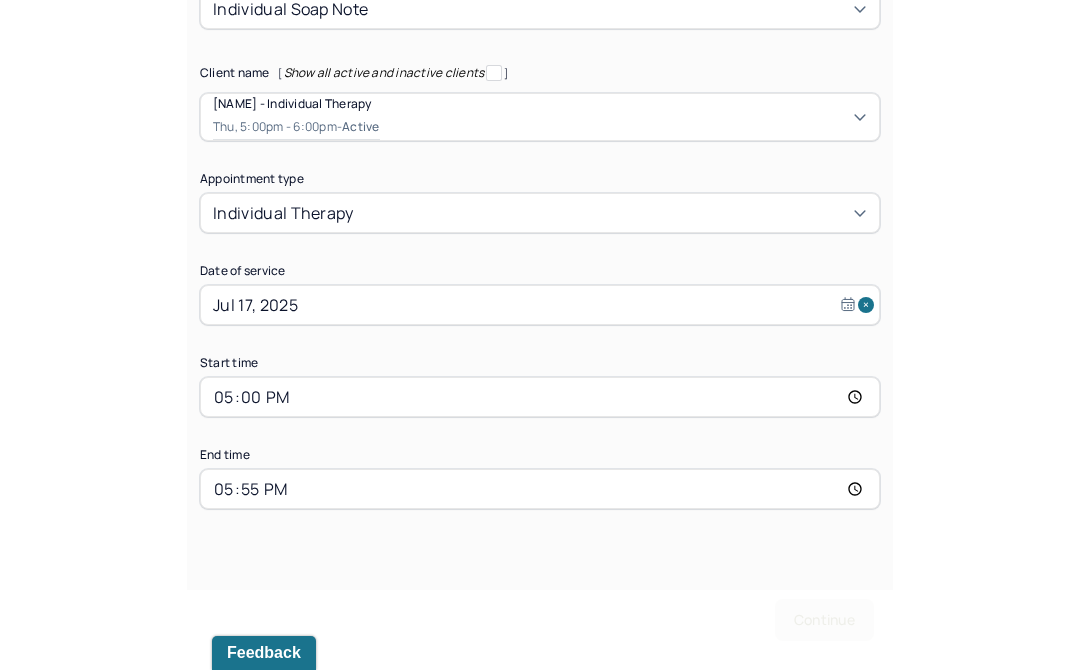 scroll, scrollTop: 0, scrollLeft: 0, axis: both 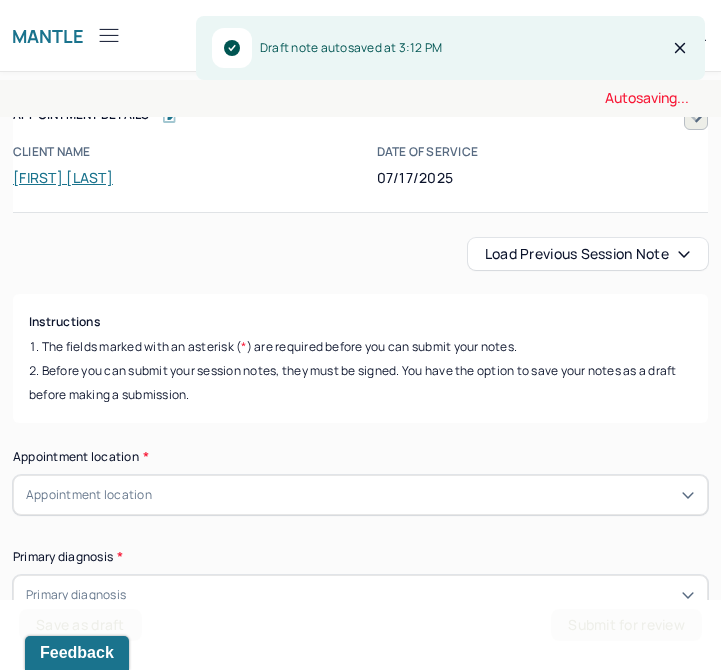 click on "Load previous session note" at bounding box center (588, 254) 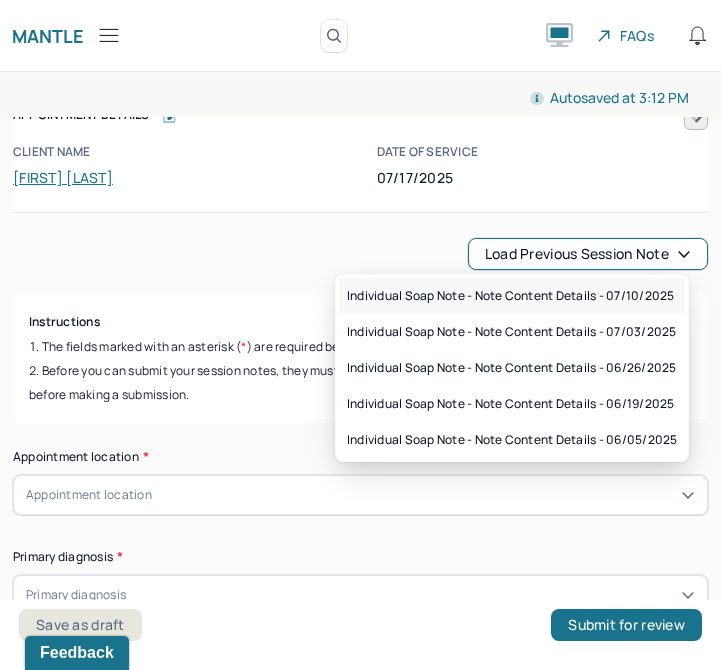click on "Individual soap note   - Note content Details -   07/10/2025" at bounding box center [510, 296] 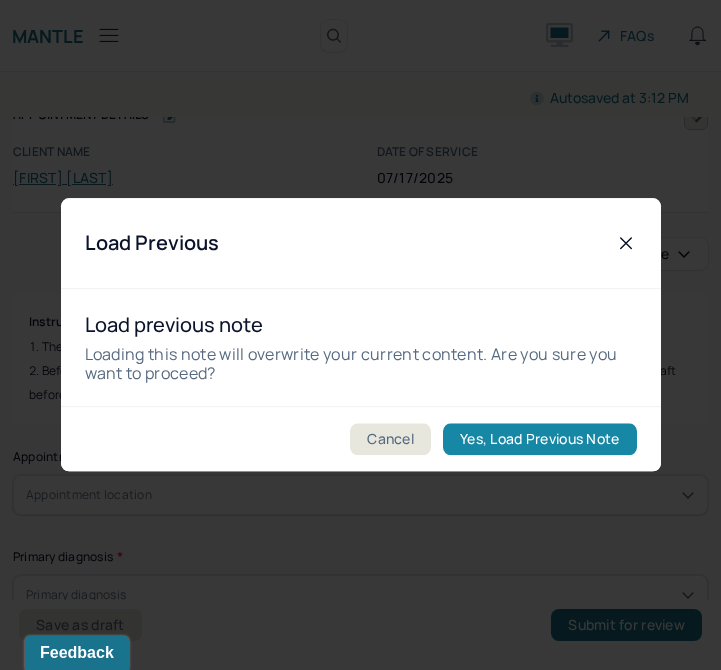 click on "Yes, Load Previous Note" at bounding box center [539, 440] 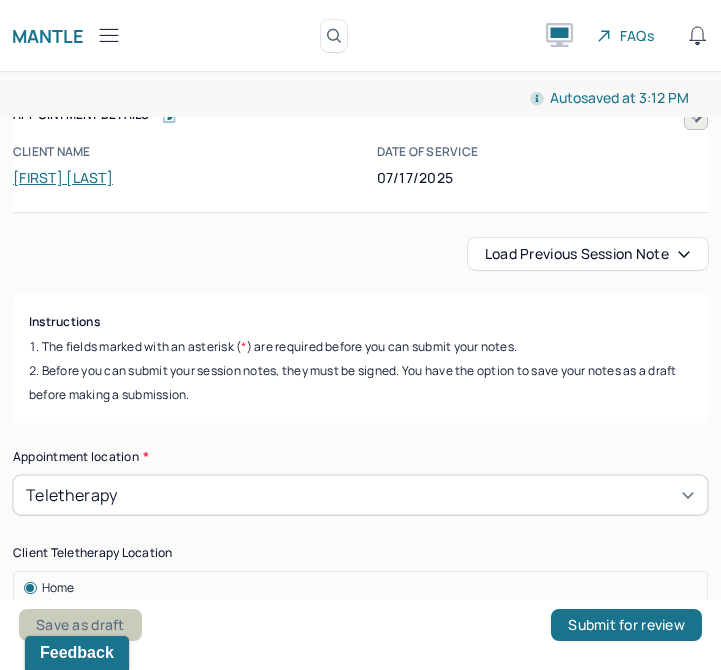 click on "Save as draft" at bounding box center (80, 625) 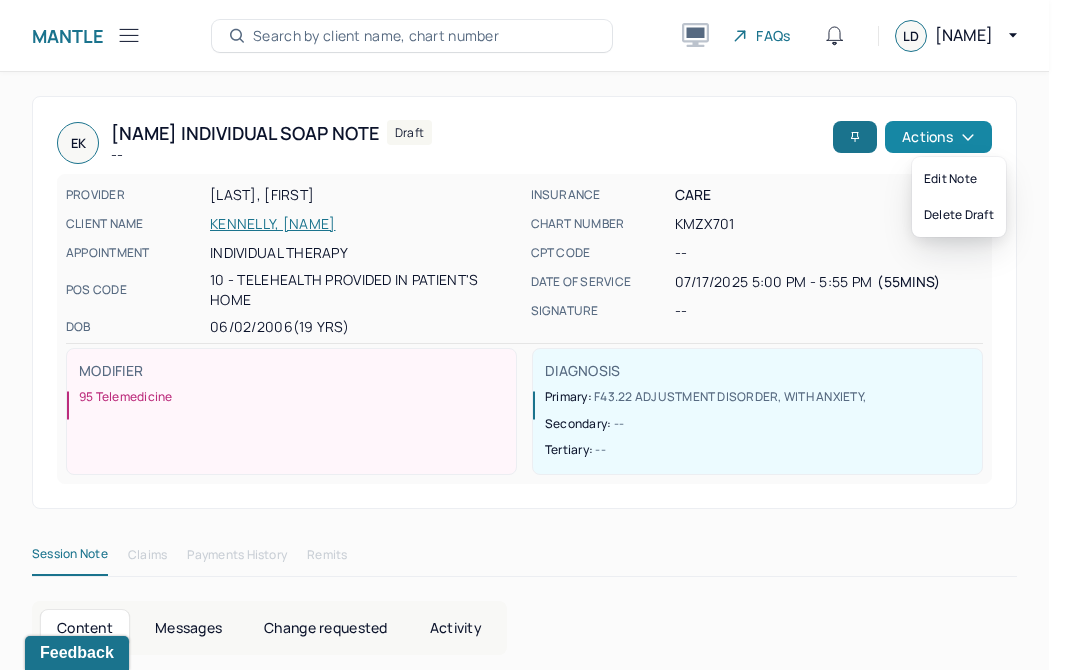 click on "Actions" at bounding box center (938, 137) 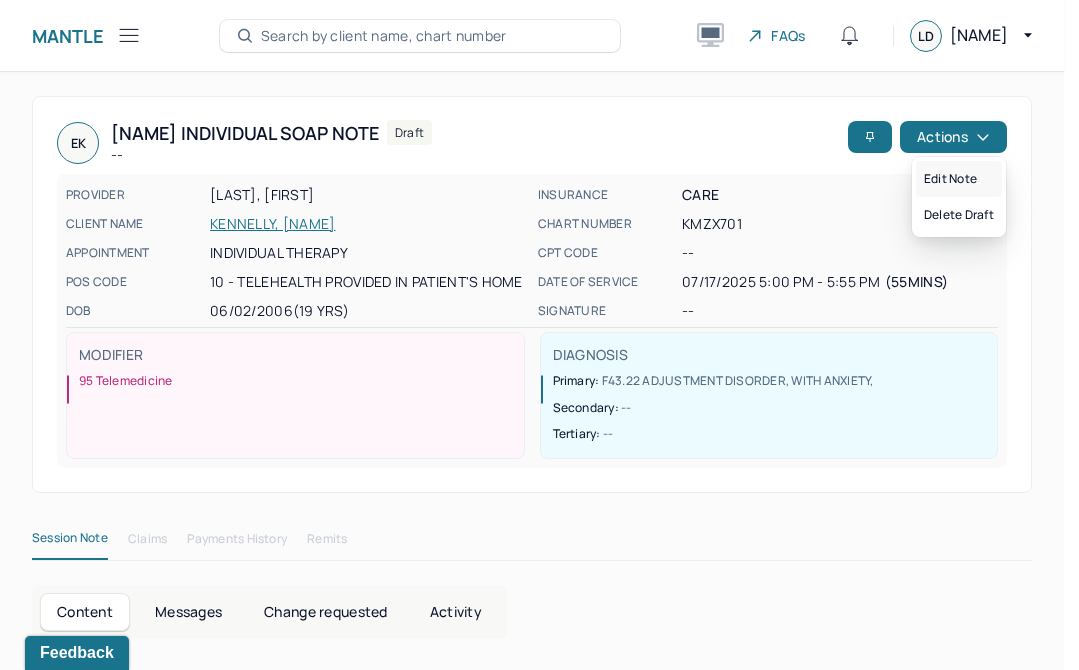 click on "Edit note" at bounding box center (959, 179) 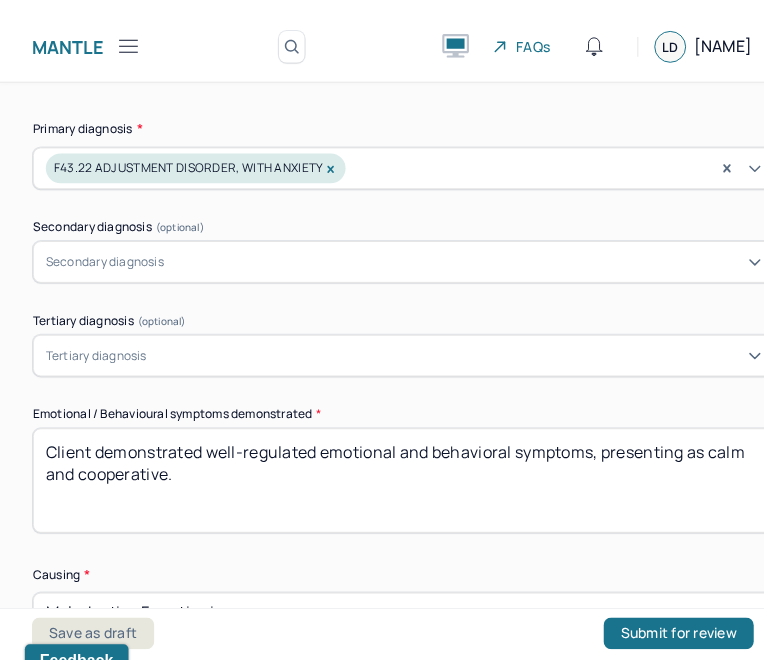 scroll, scrollTop: 933, scrollLeft: 0, axis: vertical 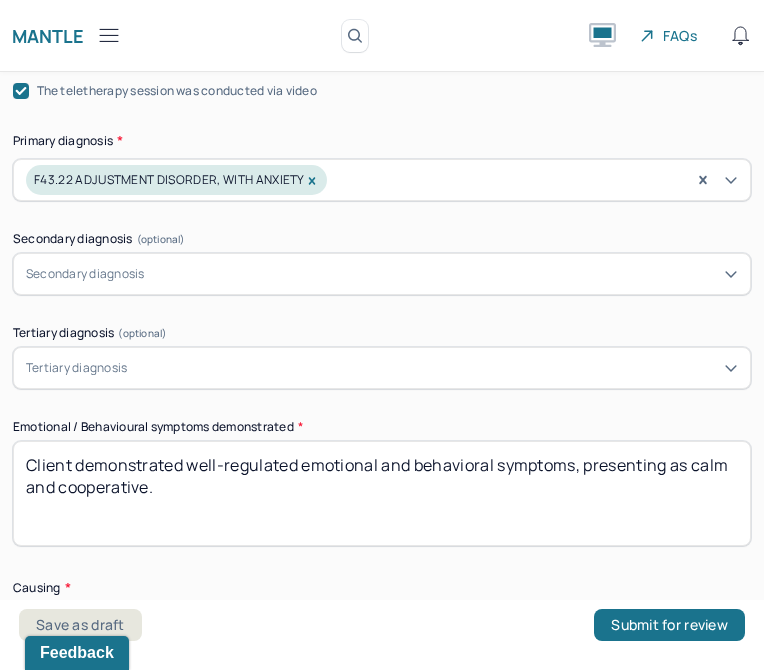 drag, startPoint x: 252, startPoint y: 486, endPoint x: 74, endPoint y: 326, distance: 239.34076 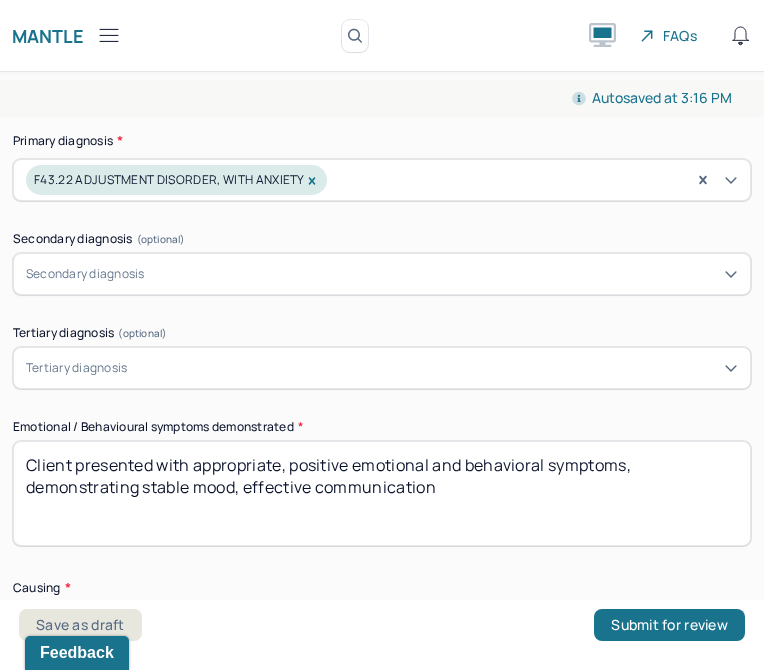 click on "Client presented with appropriate, positive emotional and behavioral symptoms, demonstrating stable mood, effective communication" at bounding box center (382, 493) 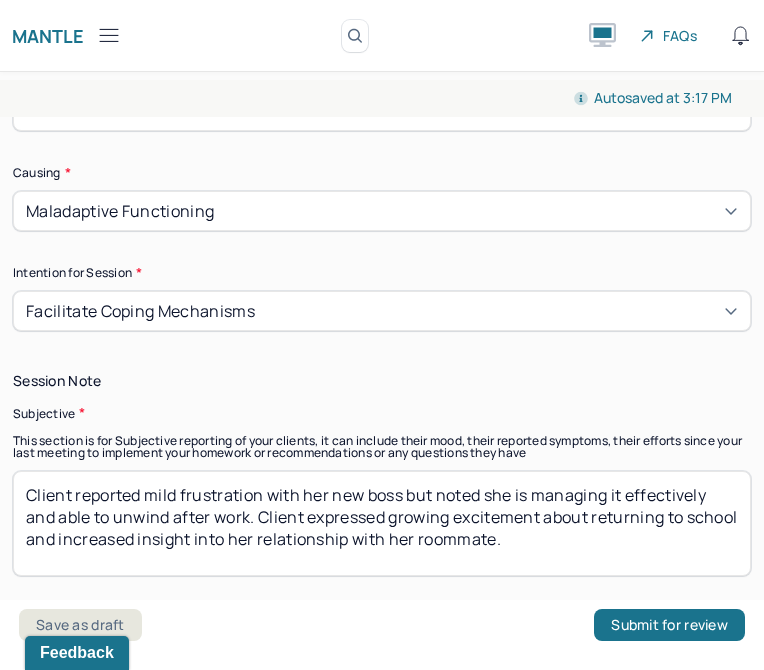 scroll, scrollTop: 1349, scrollLeft: 0, axis: vertical 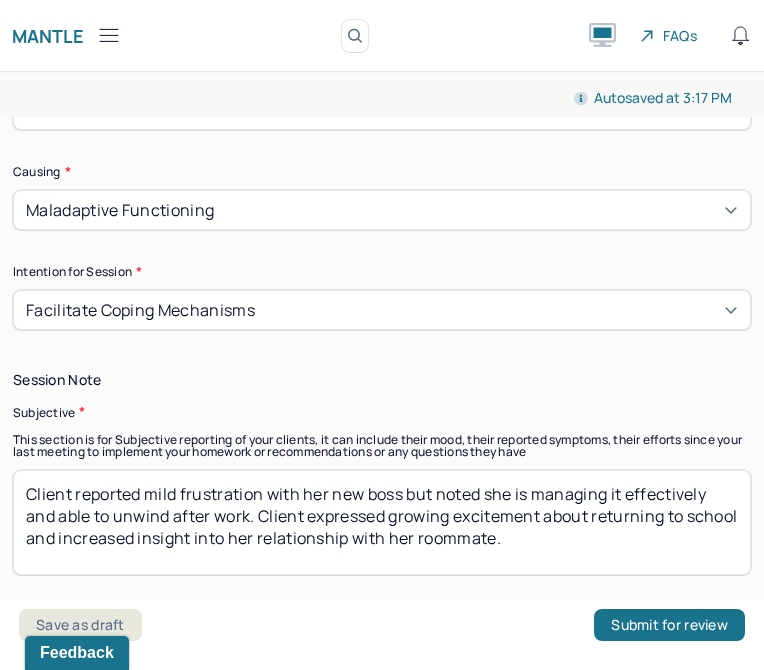 type on "Client presented with appropriate, positive emotional and behavioral symptoms, demonstrating stable mood and effective communication" 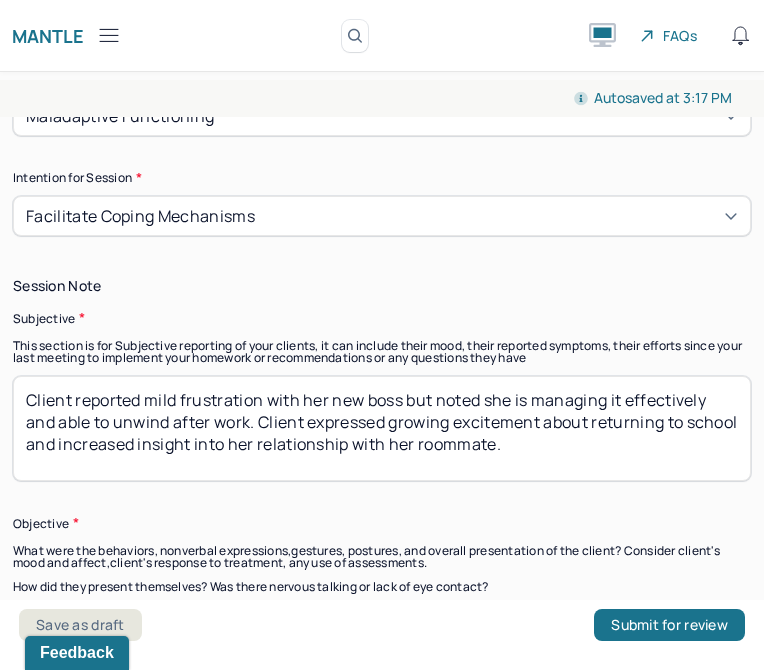 scroll, scrollTop: 1445, scrollLeft: 0, axis: vertical 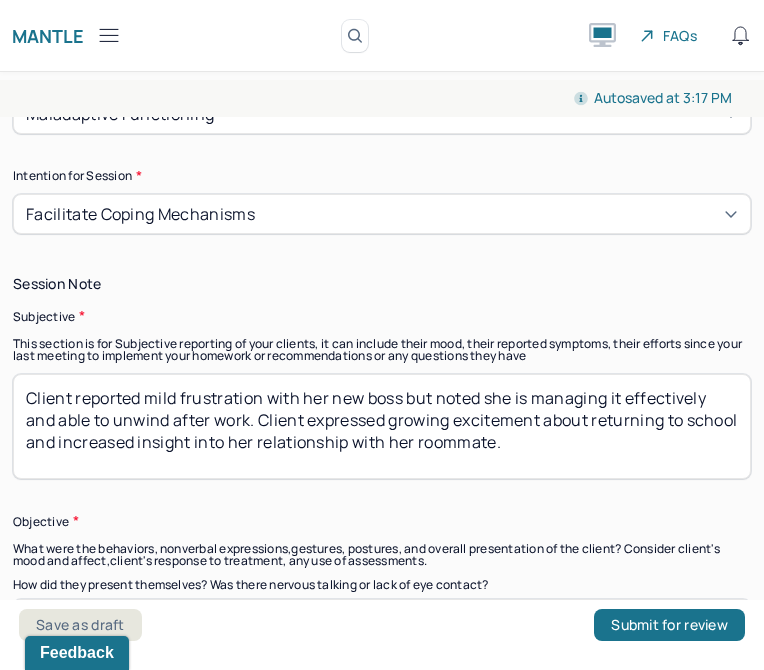 drag, startPoint x: 583, startPoint y: 433, endPoint x: 150, endPoint y: 395, distance: 434.66425 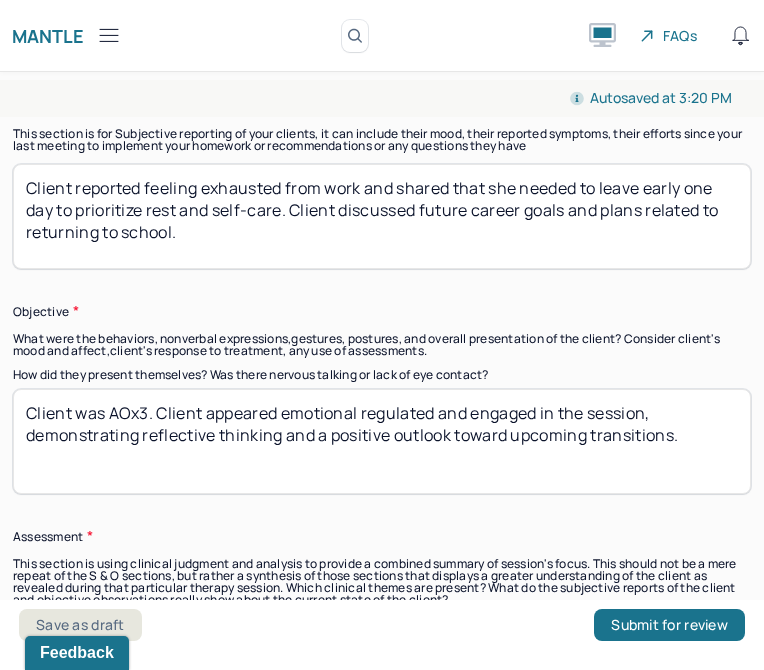 scroll, scrollTop: 1663, scrollLeft: 0, axis: vertical 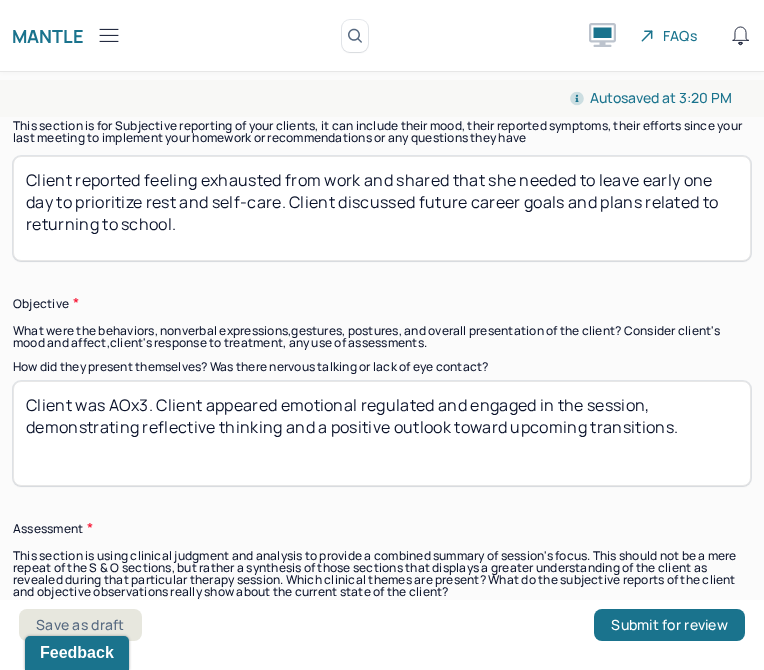 type on "Client reported feeling exhausted from work and shared that she needed to leave early one day to prioritize rest and self-care. Client discussed future career goals and plans related to returning to school." 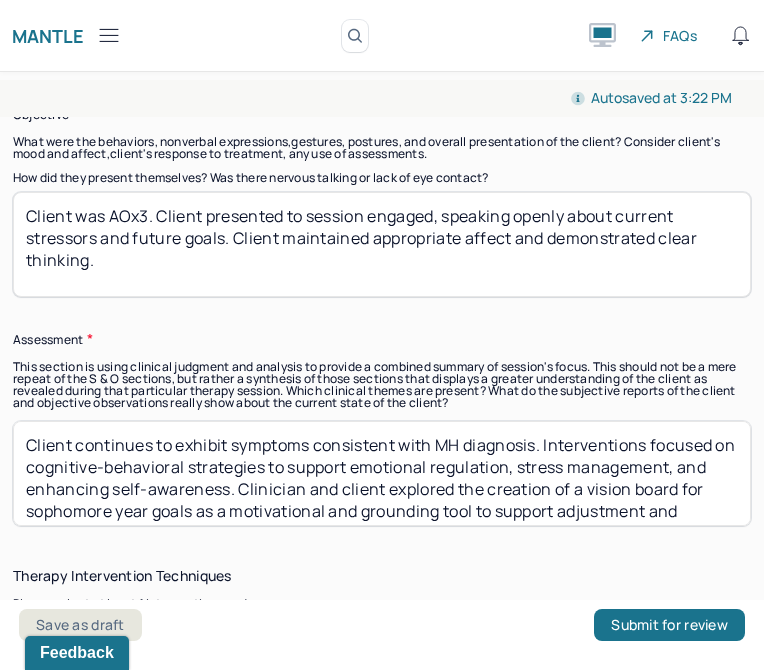 scroll, scrollTop: 1856, scrollLeft: 0, axis: vertical 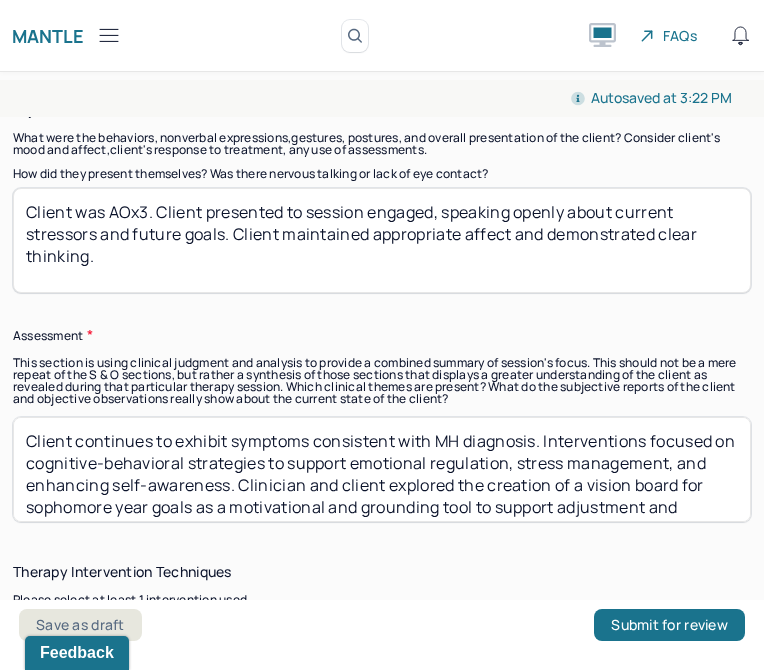 type on "Client was AOx3. Client presented to session engaged, speaking openly about current stressors and future goals. Client maintained appropriate affect and demonstrated clear thinking." 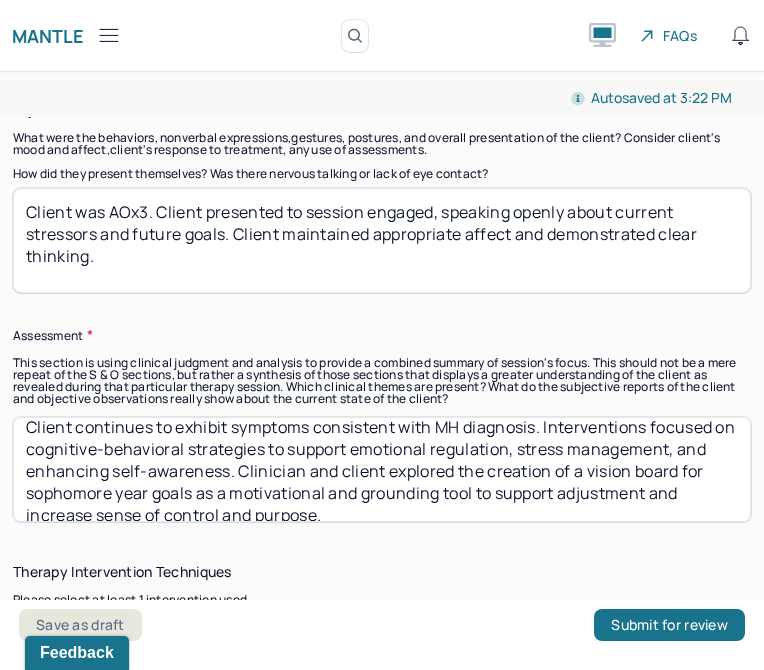 scroll, scrollTop: 0, scrollLeft: 0, axis: both 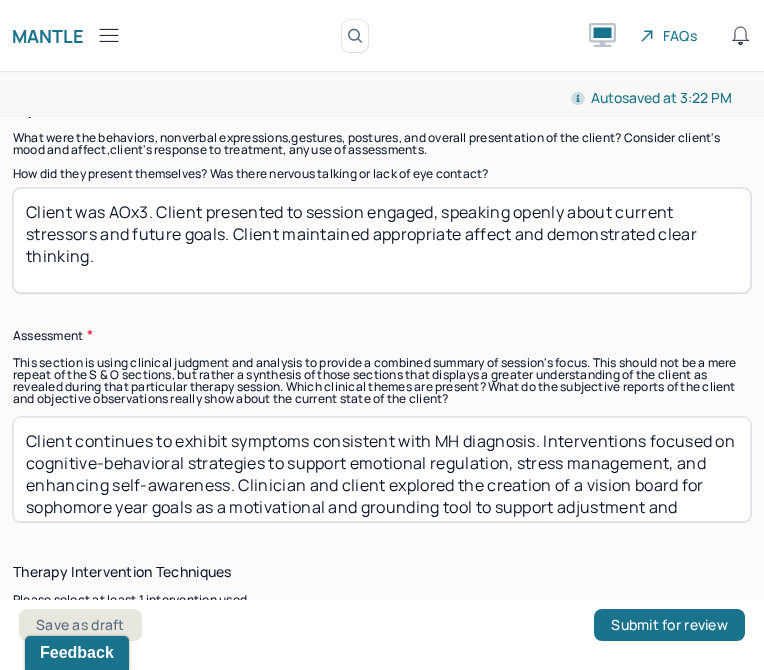 drag, startPoint x: 668, startPoint y: 508, endPoint x: 281, endPoint y: 380, distance: 407.61868 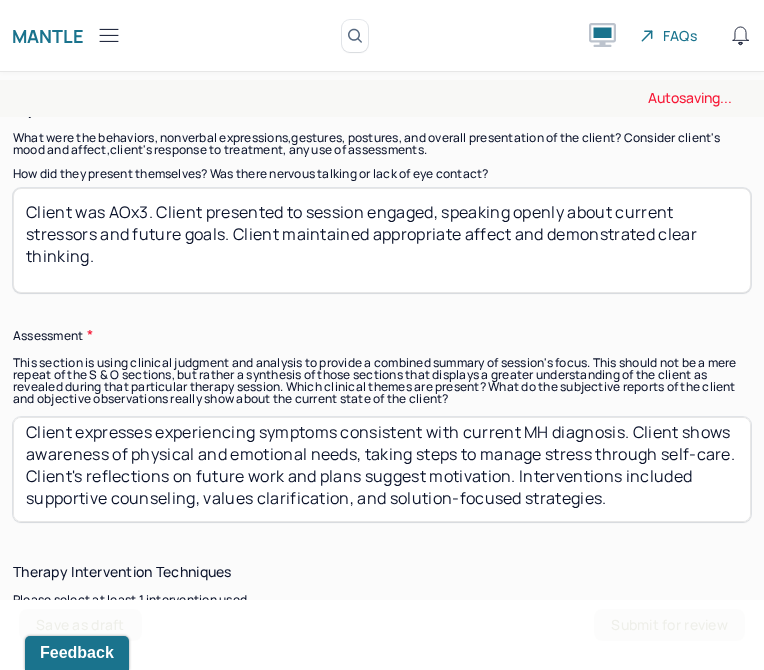 scroll, scrollTop: 31, scrollLeft: 0, axis: vertical 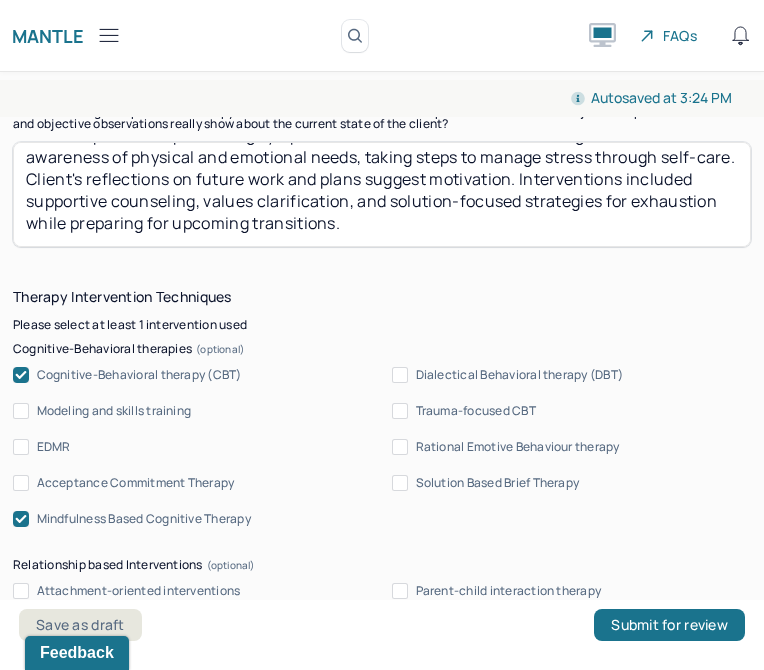 type on "Client expresses experiencing symptoms consistent with current MH diagnosis. Client shows awareness of physical and emotional needs, taking steps to manage stress through self-care. Client's reflections on future work and plans suggest motivation. Interventions included supportive counseling, values clarification, and solution-focused strategies for exhaustion while preparing for upcoming transitions." 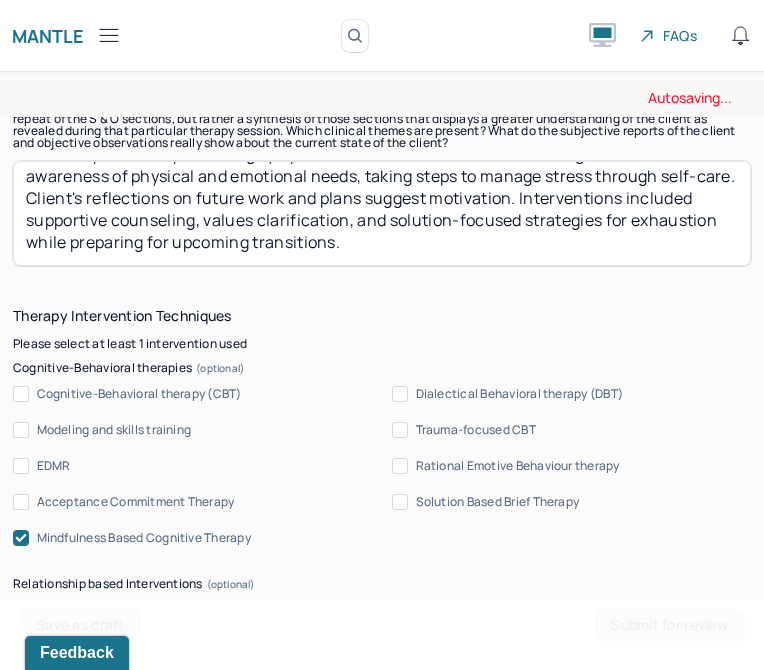 scroll, scrollTop: 2113, scrollLeft: 0, axis: vertical 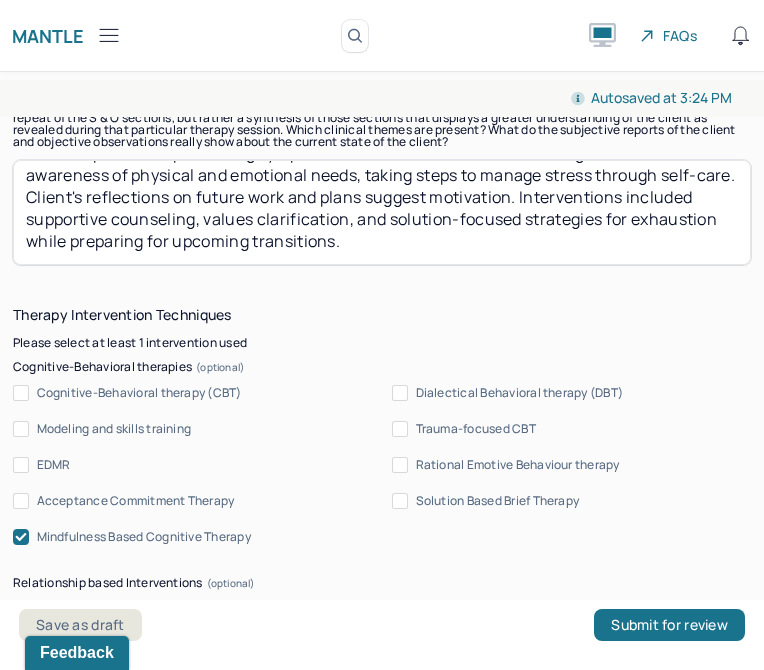 click on "Solution Based Brief Therapy" at bounding box center (498, 501) 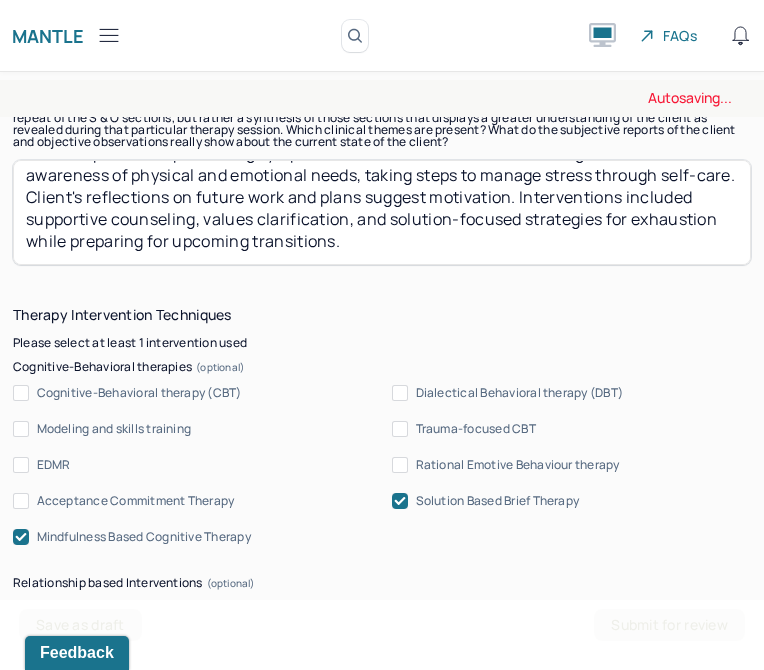 click on "Mindfulness Based Cognitive Therapy" at bounding box center [144, 537] 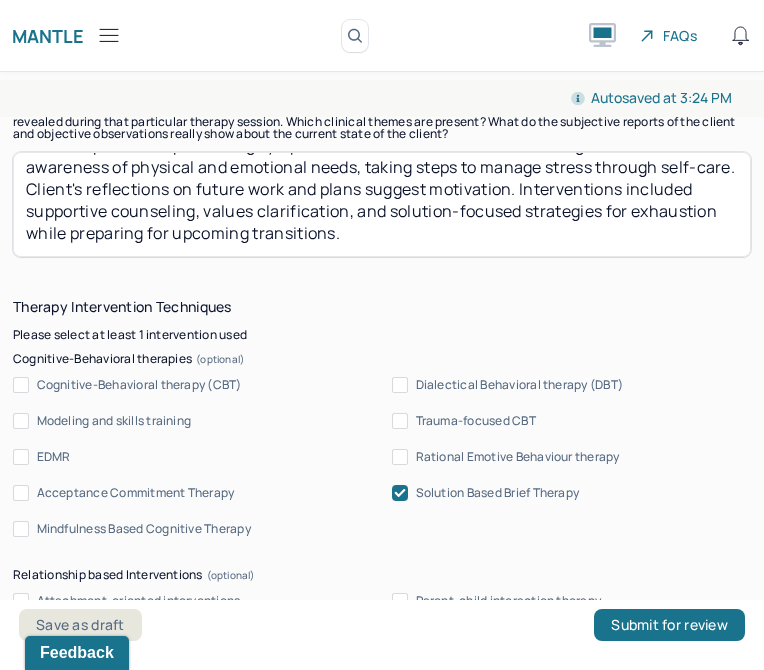 scroll, scrollTop: 2116, scrollLeft: 0, axis: vertical 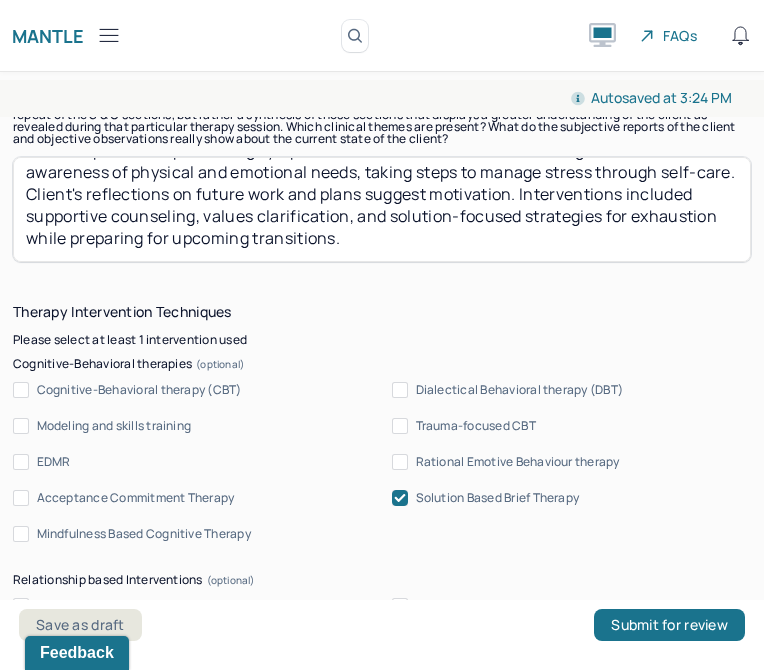 click on "Client expresses experiencing symptoms consistent with current MH diagnosis. Client shows awareness of physical and emotional needs, taking steps to manage stress through self-care. Client's reflections on future work and plans suggest motivation. Interventions included supportive counseling, values clarification, and solution-focused strategies for exhaustion while preparing for upcoming transitions." at bounding box center (382, 209) 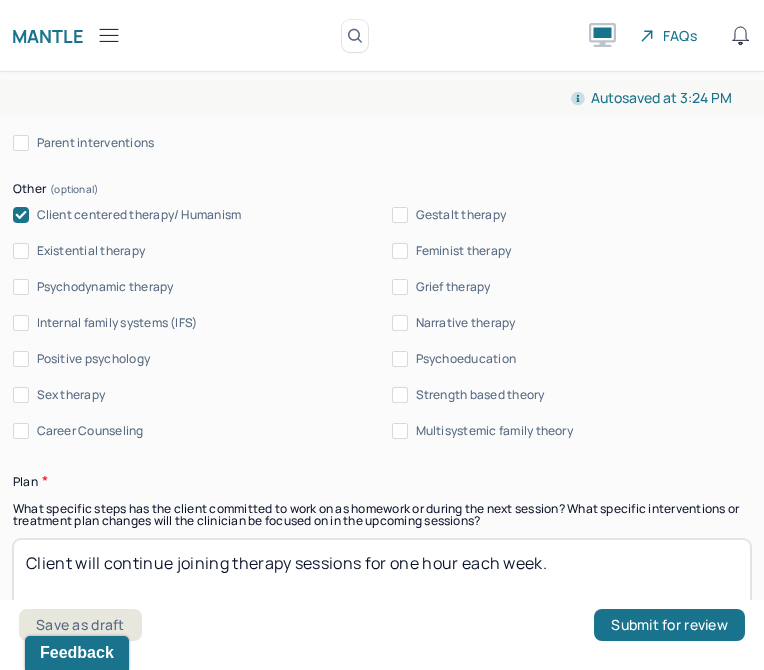 scroll, scrollTop: 2660, scrollLeft: 0, axis: vertical 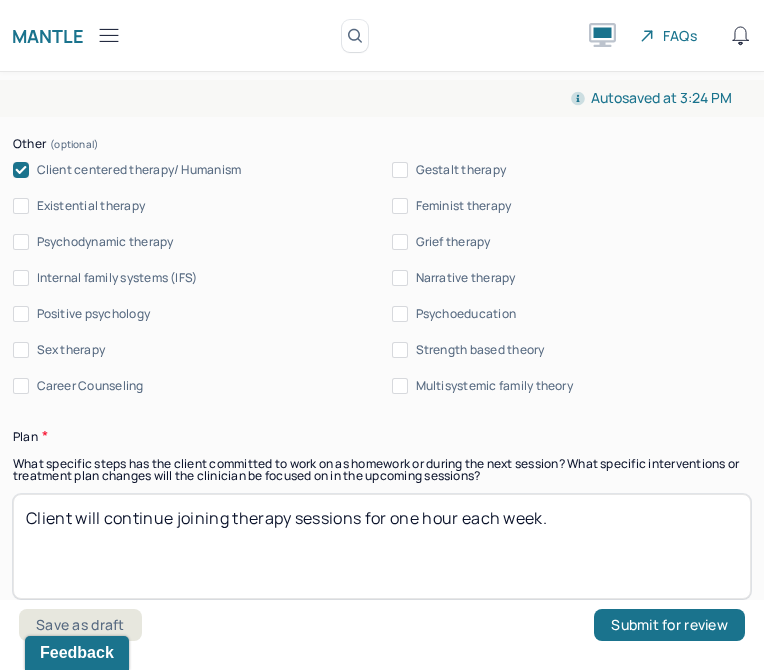 type on "Client expresses experiencing symptoms consistent with current MH diagnosis. Client shows awareness of physical and emotional needs, taking steps to manage stress through self-care. Client's reflections on future work and plans suggest motivation. Interventions included supportive counseling, values clarification, and brief solution-focused strategies for exhaustion while preparing for upcoming transitions." 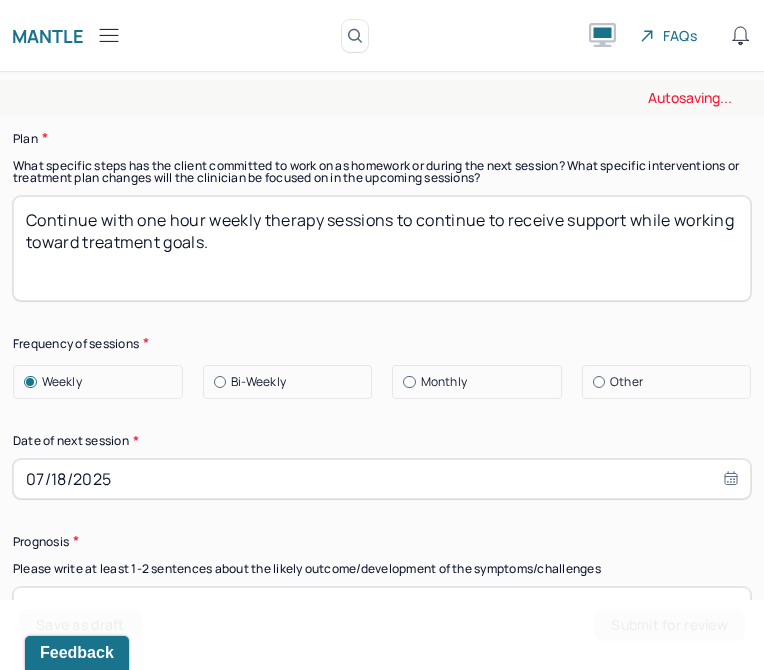 scroll, scrollTop: 2984, scrollLeft: 0, axis: vertical 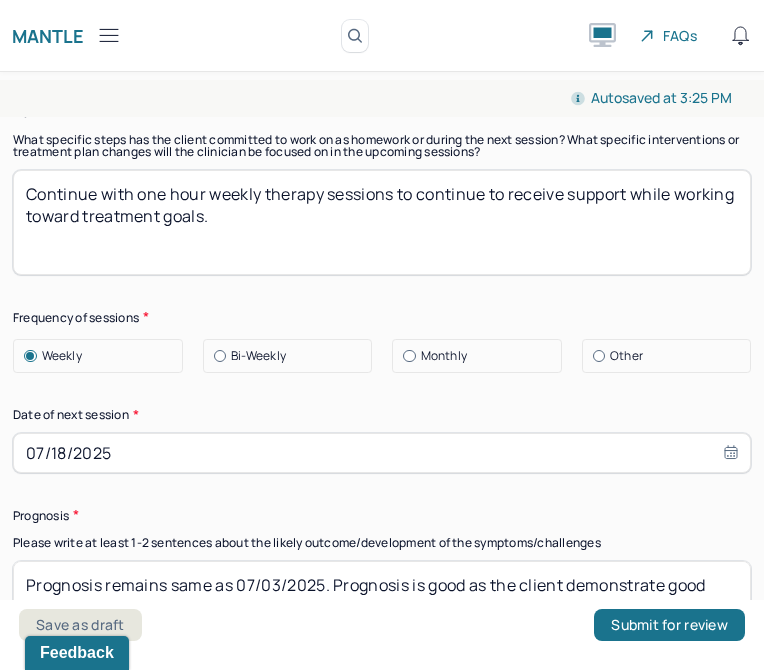 type on "Continue with one hour weekly therapy sessions to continue to receive support while working toward treatment goals." 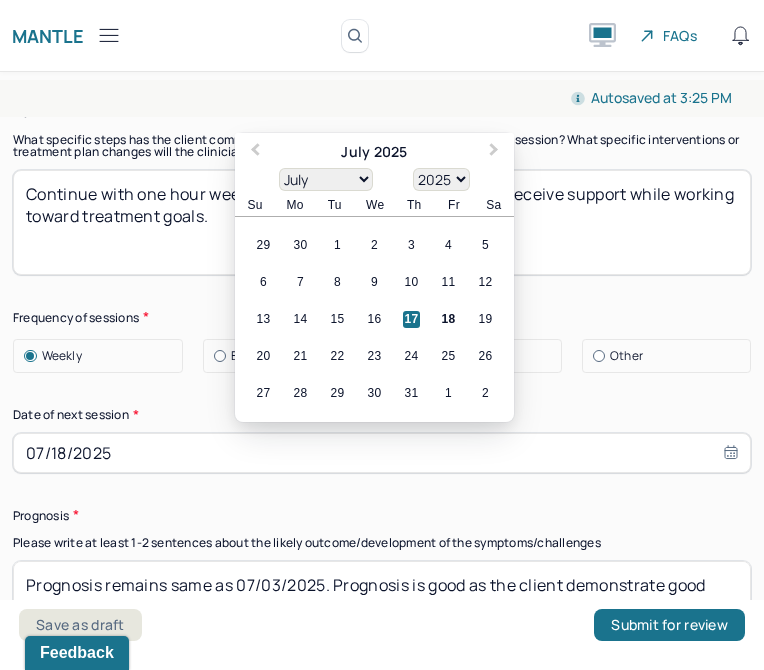 click on "07/18/2025" at bounding box center (382, 453) 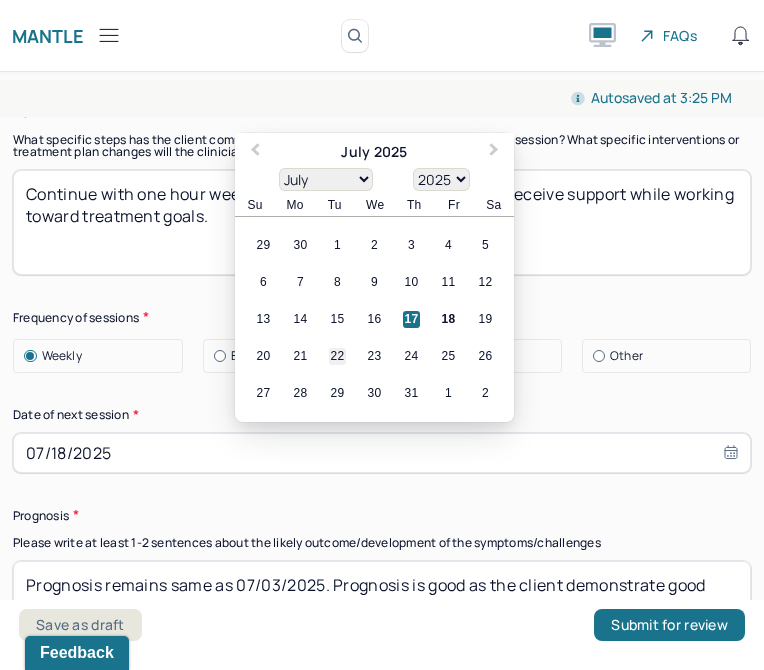 click on "22" at bounding box center (337, 356) 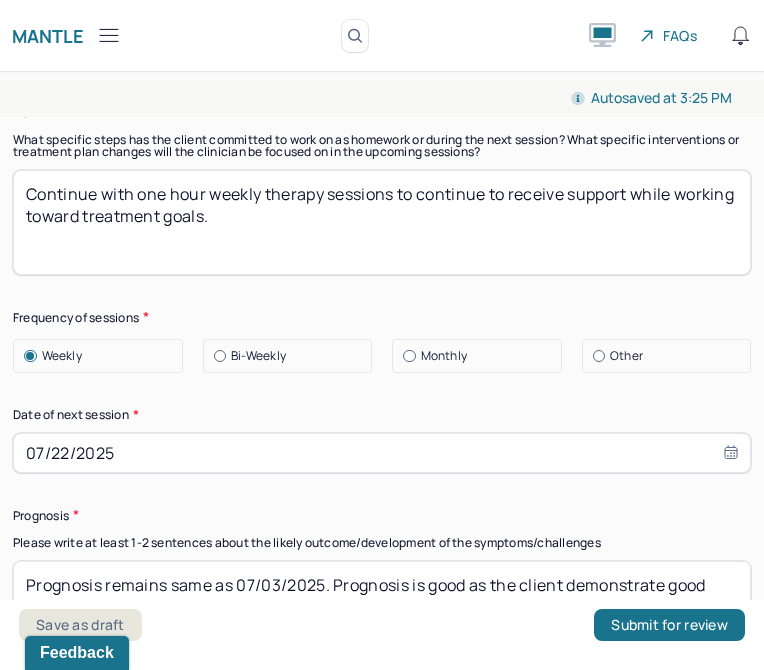 click on "Continue with one hour weekly therapy sessions to continue to receive support while working toward treatment goals." at bounding box center (382, 222) 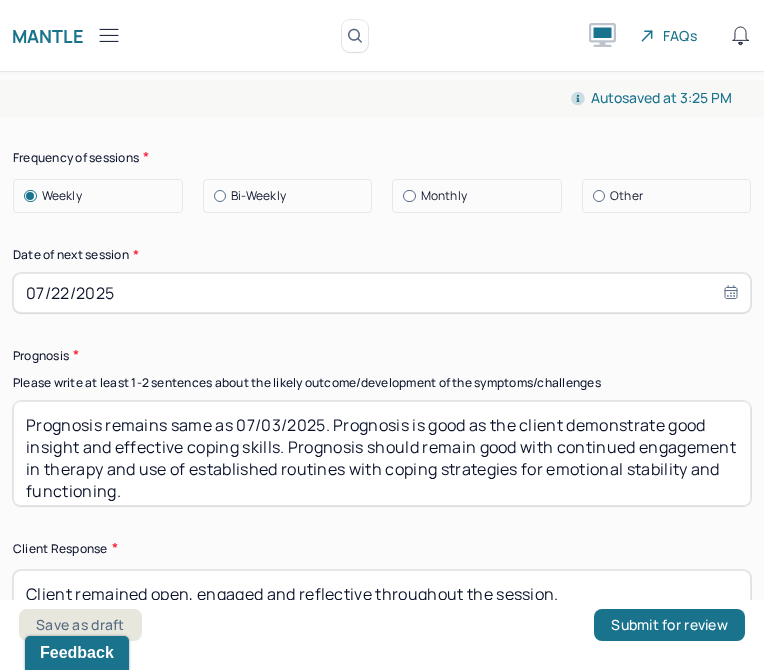 scroll, scrollTop: 3147, scrollLeft: 0, axis: vertical 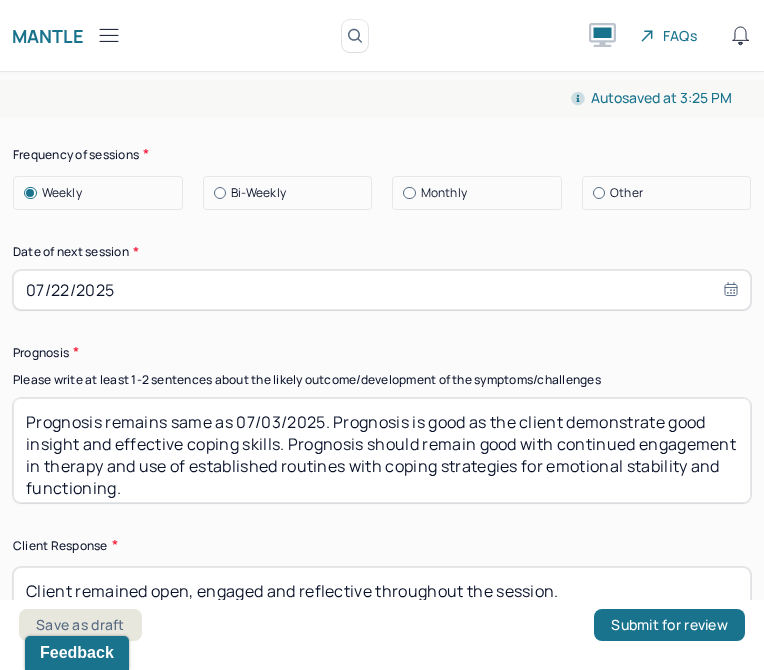 type on "Continue with one hour weekly therapy sessions to continue to receive support while working toward treatment goals. Next week session will be on Tuesday." 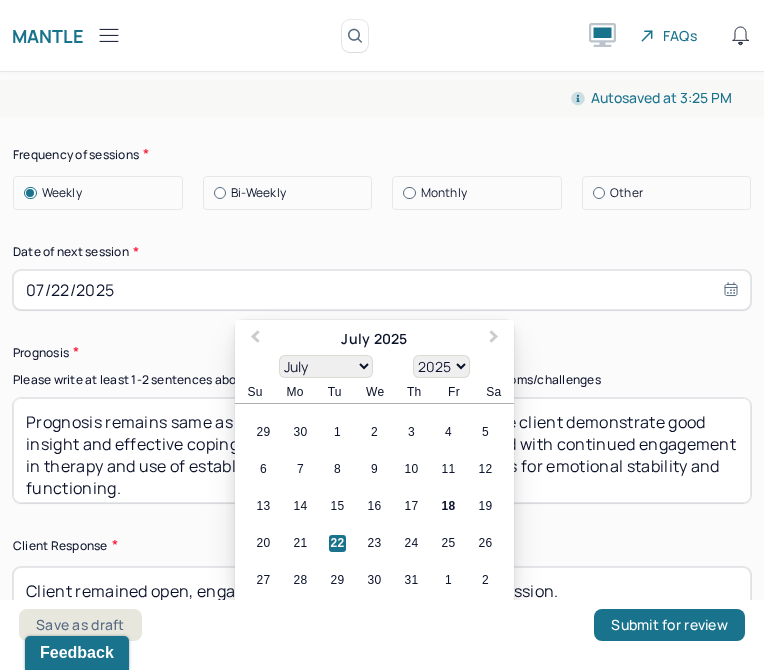 click on "07/22/2025" at bounding box center (382, 290) 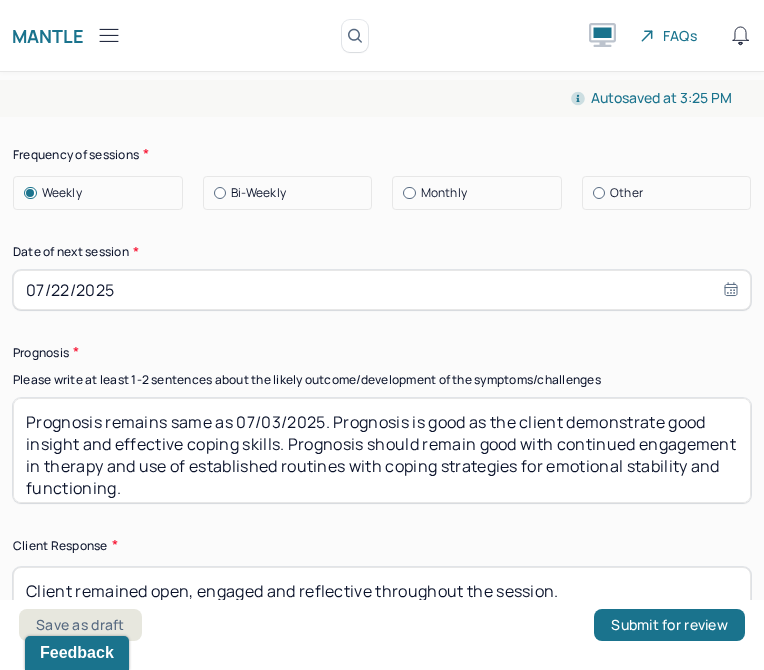 click on "Prognosis remains same as 07/03/2025. Prognosis is good as the client demonstrate good insight and effective coping skills. Prognosis should remain good with continued engagement in therapy and use of established routines with coping strategies for emotional stability and functioning." at bounding box center (382, 450) 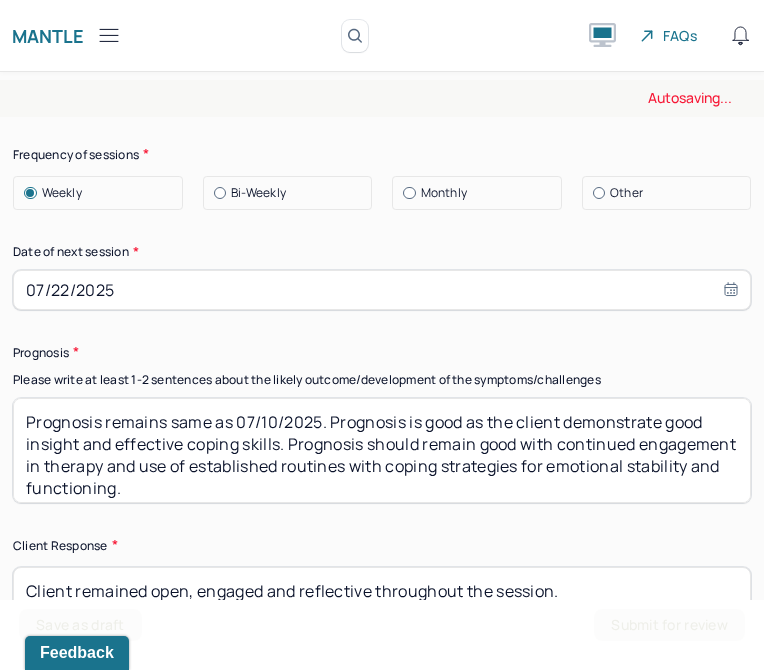 scroll, scrollTop: 3289, scrollLeft: 0, axis: vertical 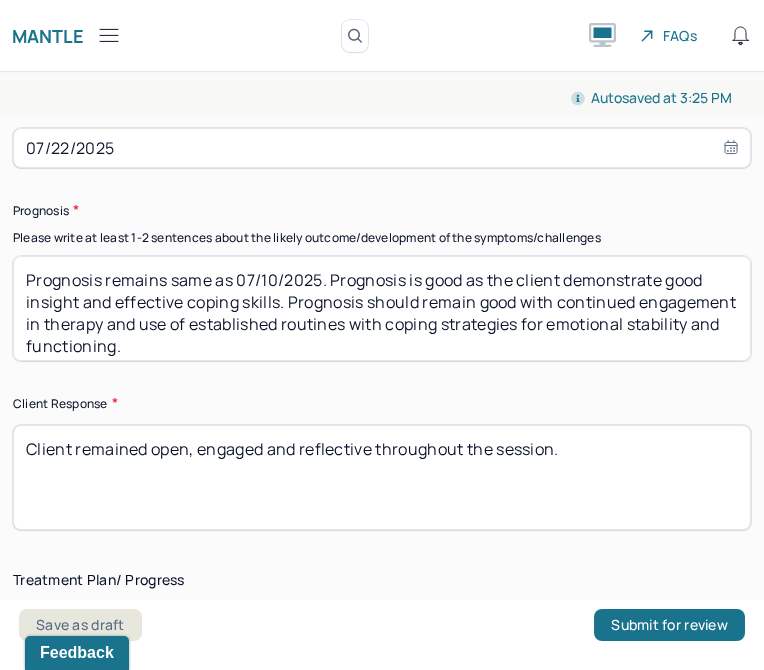 type on "Prognosis remains same as 07/10/2025. Prognosis is good as the client demonstrate good insight and effective coping skills. Prognosis should remain good with continued engagement in therapy and use of established routines with coping strategies for emotional stability and functioning." 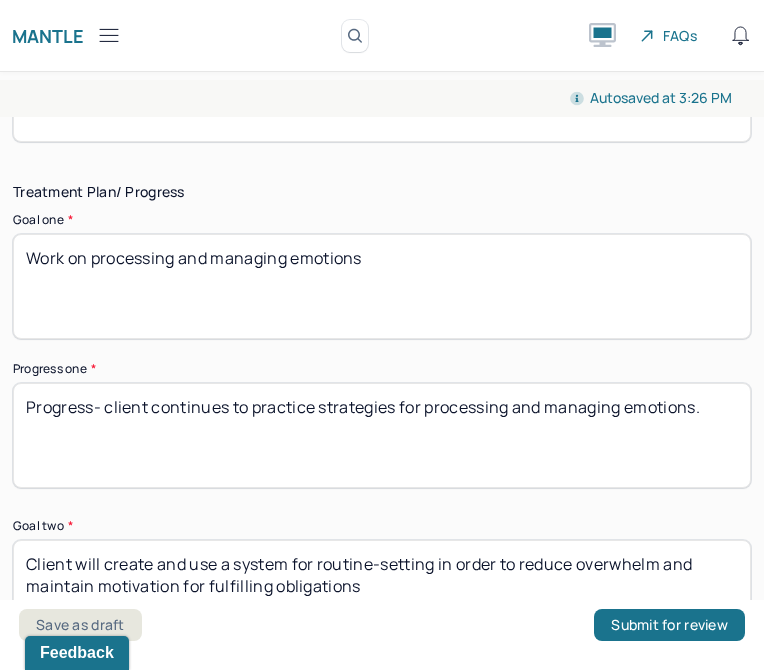 scroll, scrollTop: 3686, scrollLeft: 0, axis: vertical 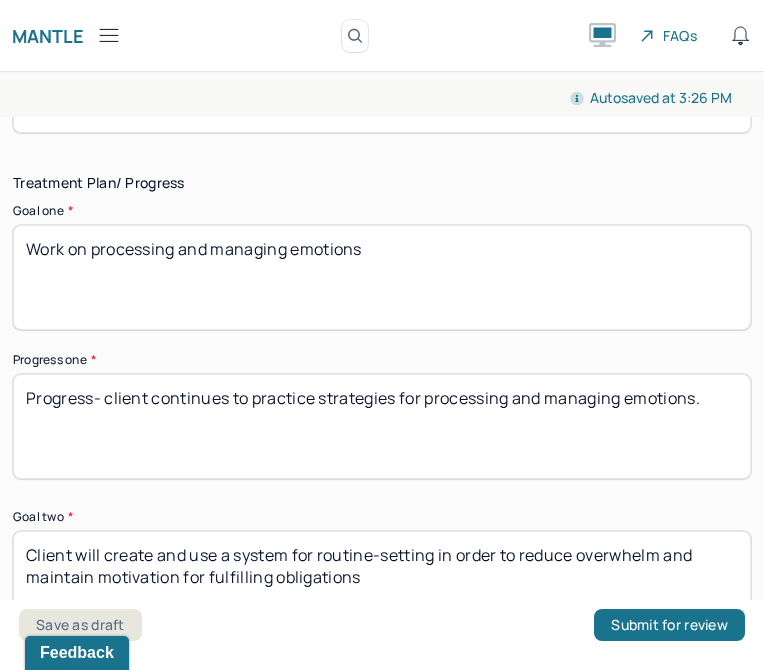 type on "Client was engaged, reflective, and receptive to interventions during the session." 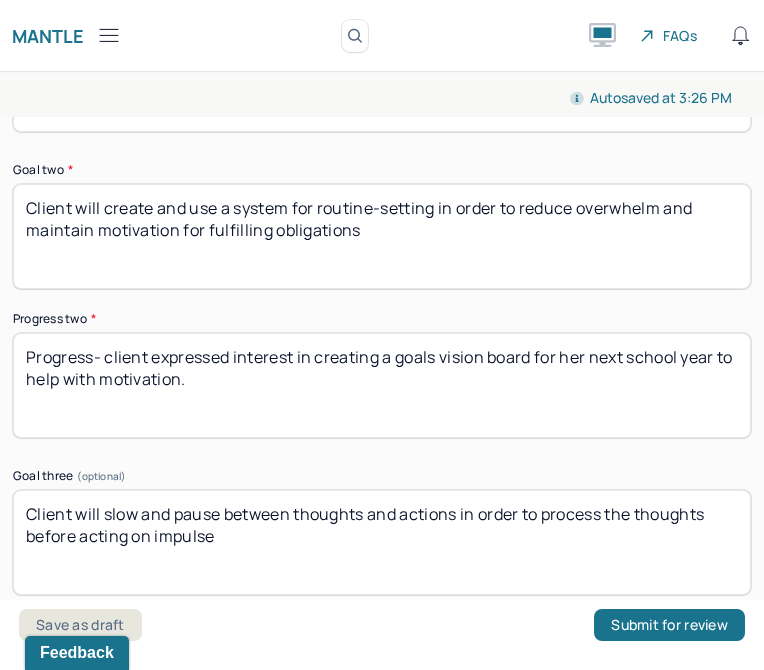 scroll, scrollTop: 4034, scrollLeft: 0, axis: vertical 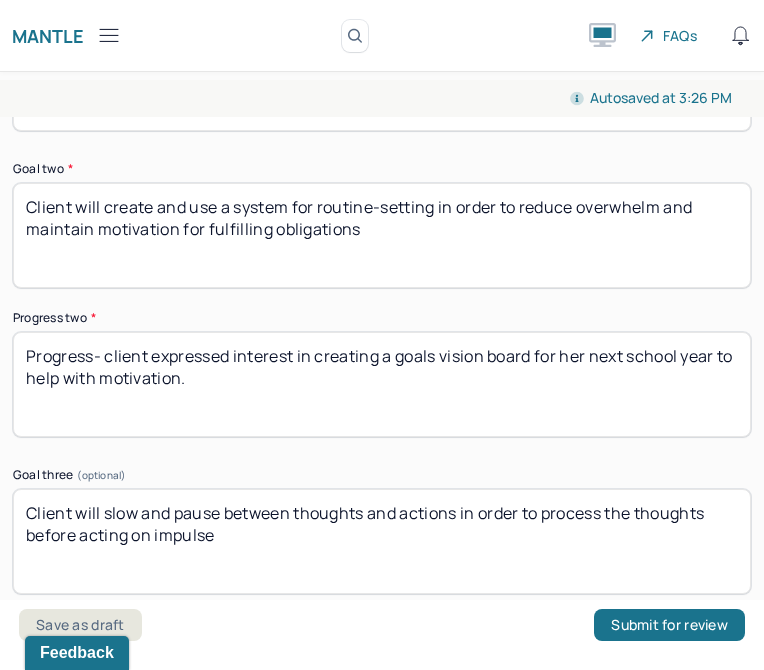 type on "Progress- client reported taking time to intentionally process her emotions around current transitions." 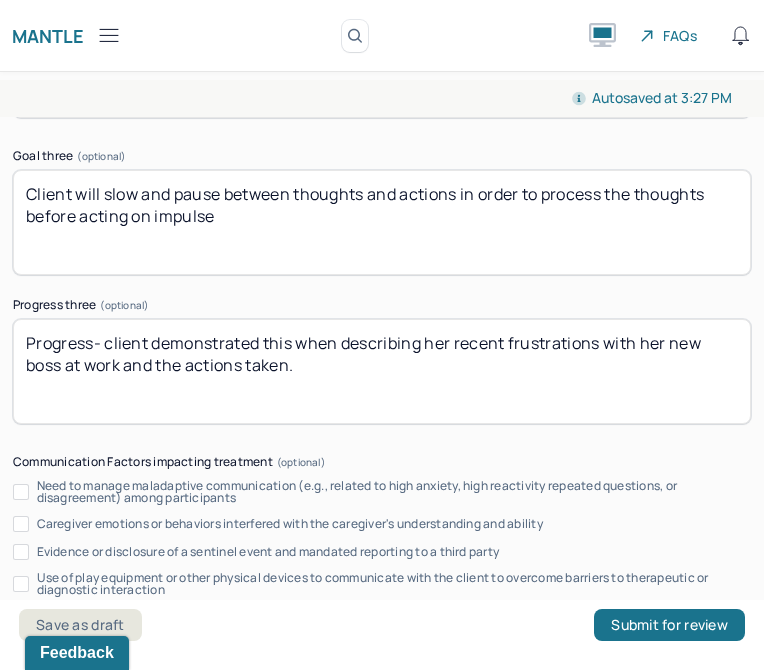 scroll, scrollTop: 4356, scrollLeft: 0, axis: vertical 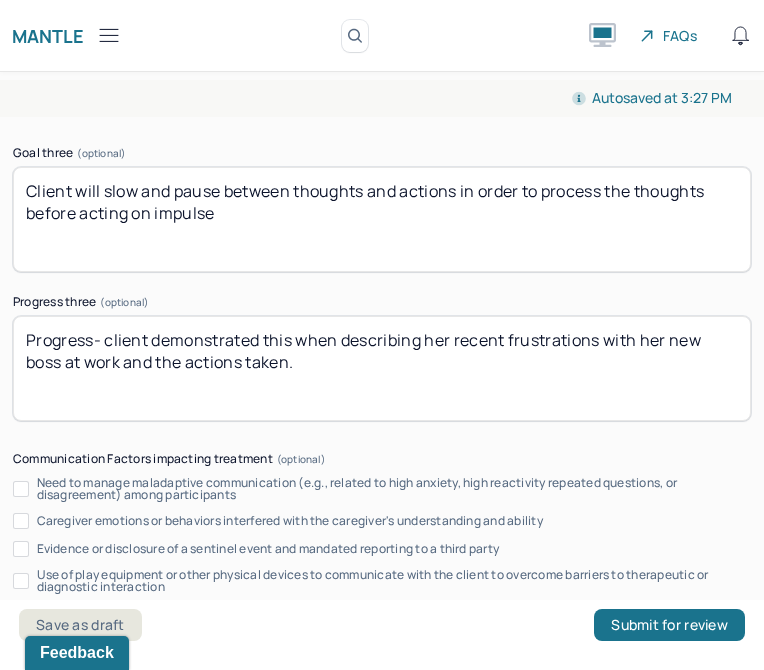 type on "Progress- client suggests continued improvement in motivation through career and upcoming plans discussion in session." 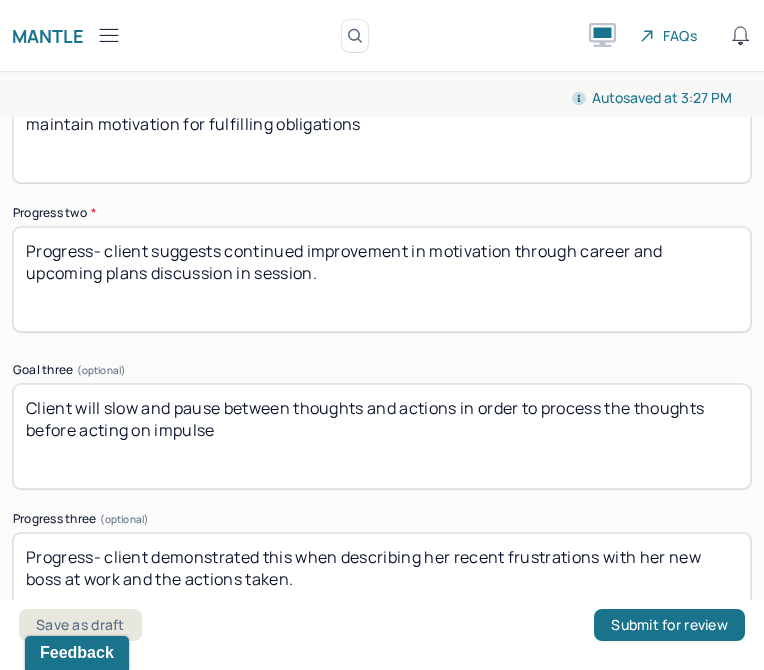 scroll, scrollTop: 4220, scrollLeft: 0, axis: vertical 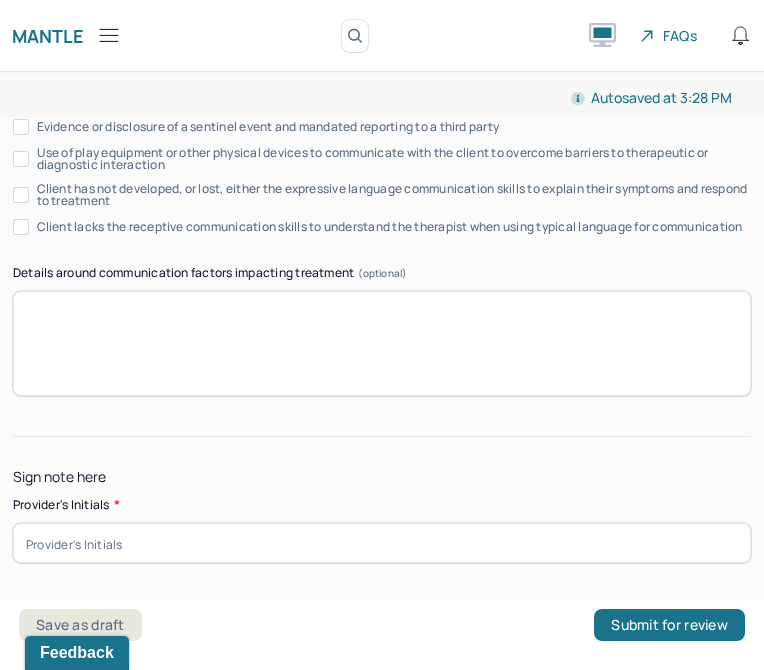 type on "Progress- client expressed the need to take time for herself by leaving work early so that she could care for self and not be in a situation in which she would not be able to slow, pause, and process thought prior to acting." 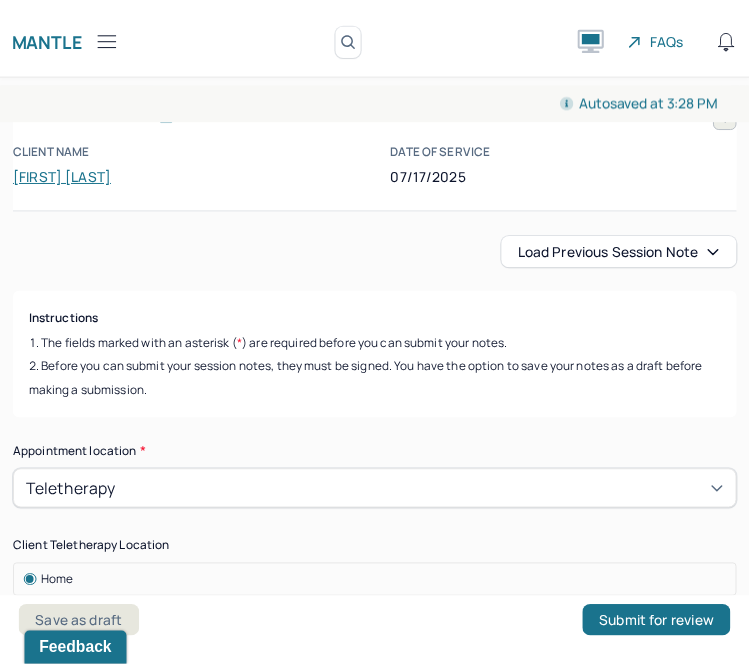 scroll, scrollTop: 0, scrollLeft: 0, axis: both 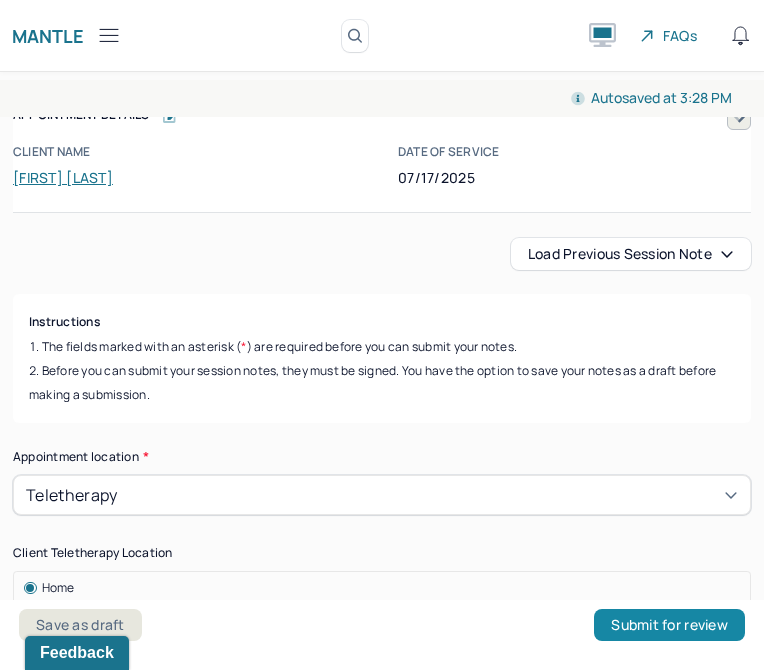 type on "LD" 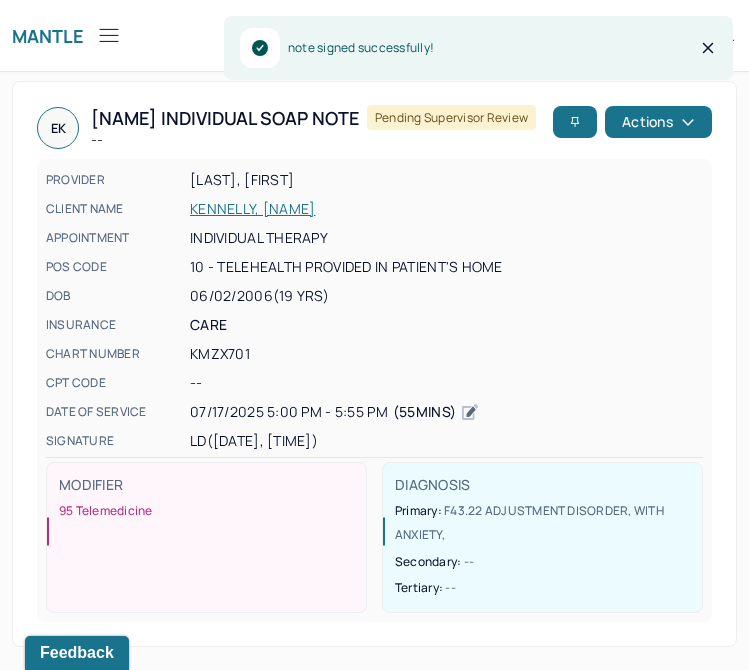 click 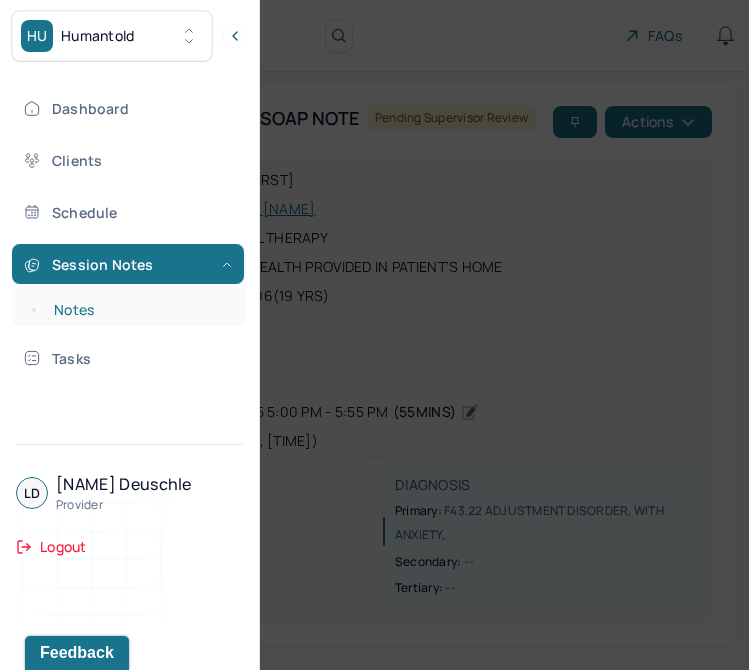 click on "Notes" at bounding box center [139, 310] 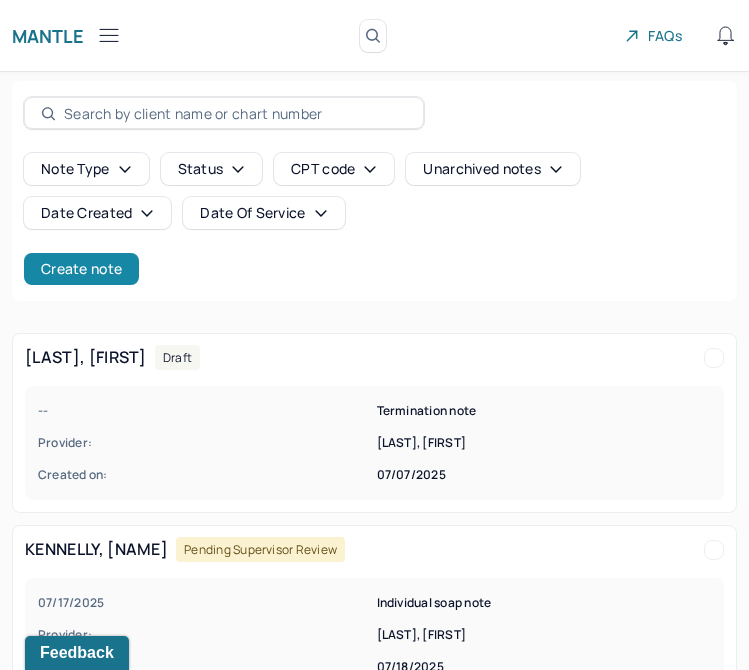 click on "Create note" at bounding box center (81, 269) 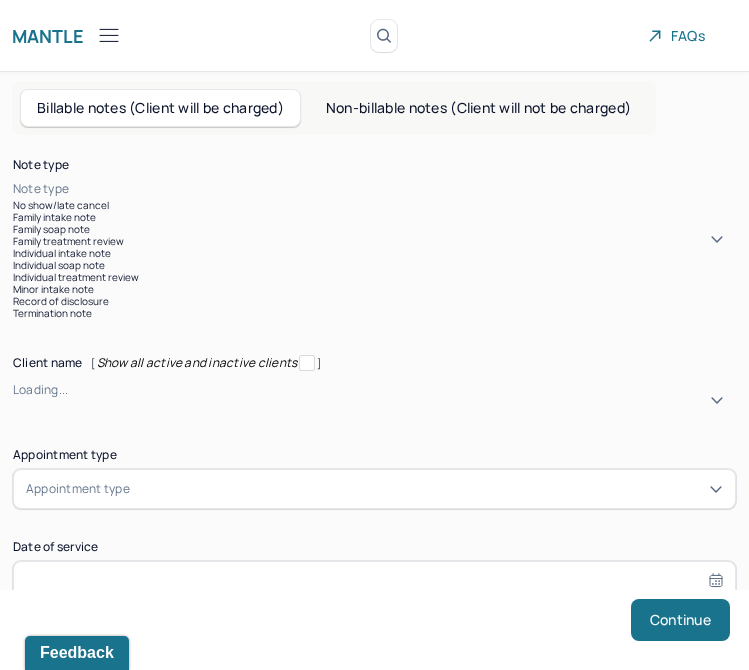 click on "Note type" at bounding box center (374, 189) 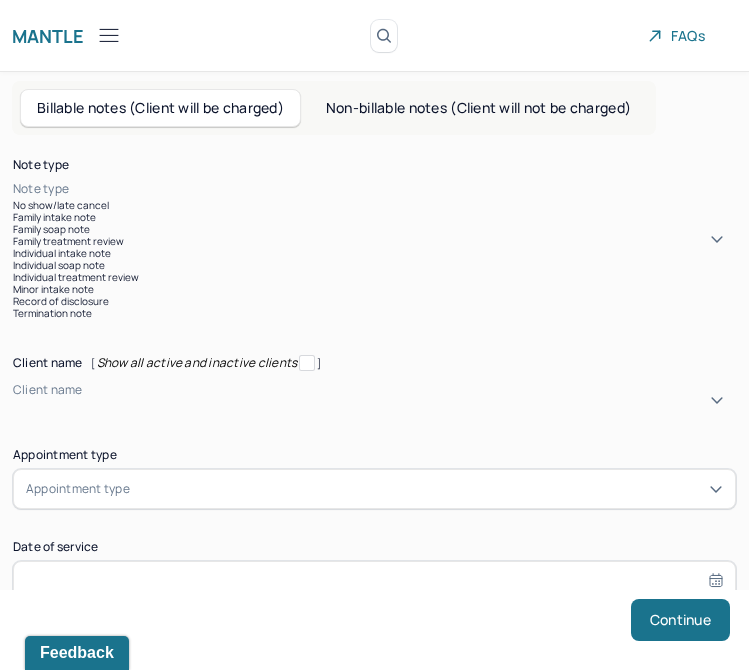 click on "Individual soap note" at bounding box center [374, 265] 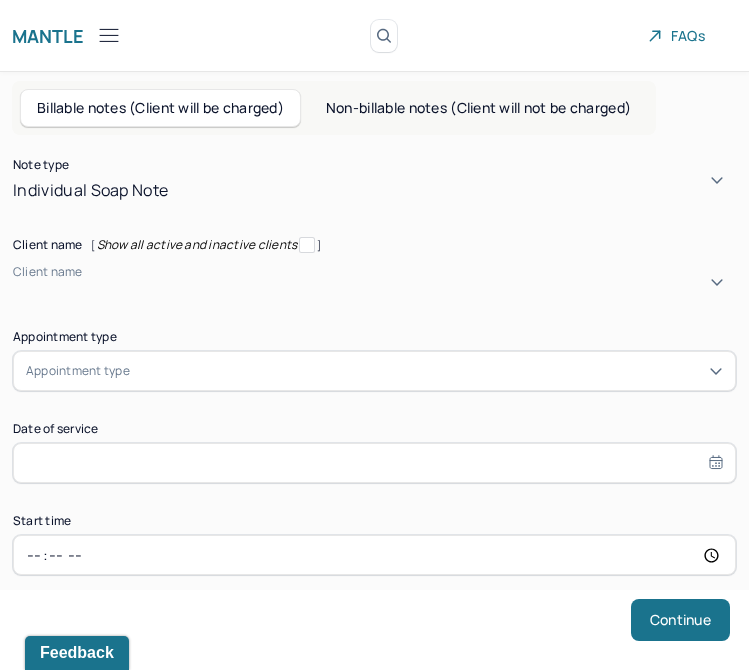 click at bounding box center [16, 289] 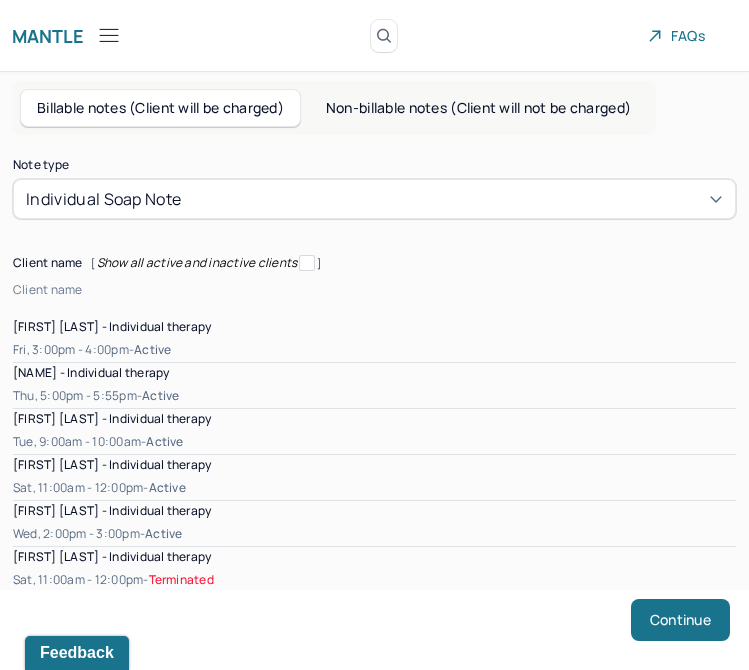 scroll, scrollTop: 440, scrollLeft: 0, axis: vertical 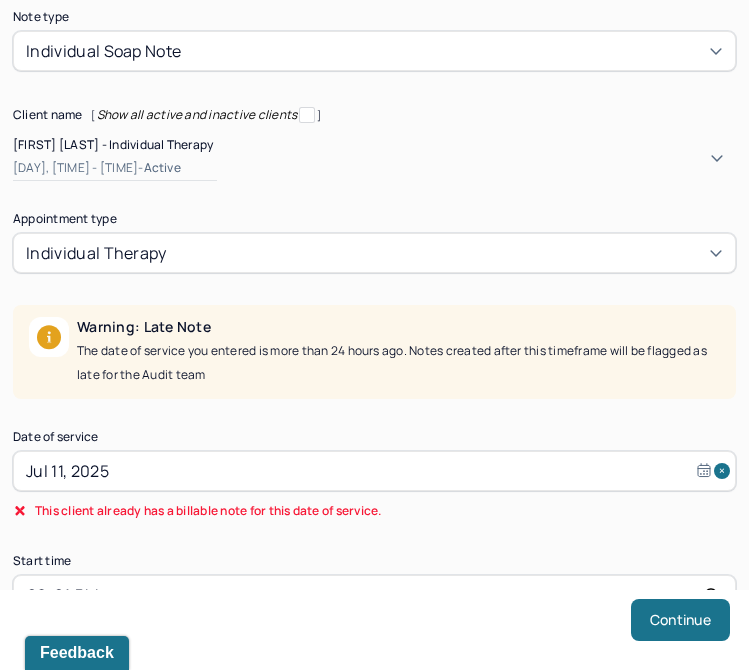 click on "Jul 11, 2025" at bounding box center [374, 471] 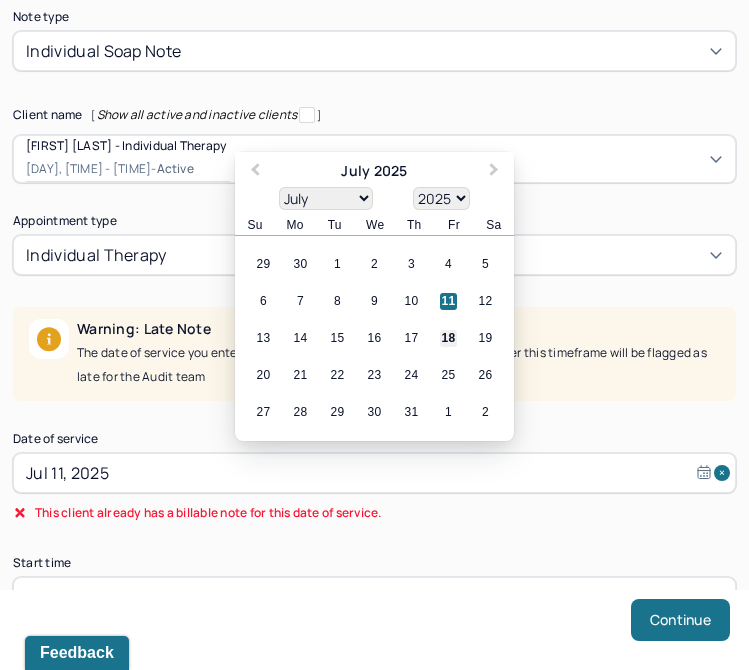 click on "18" at bounding box center (448, 338) 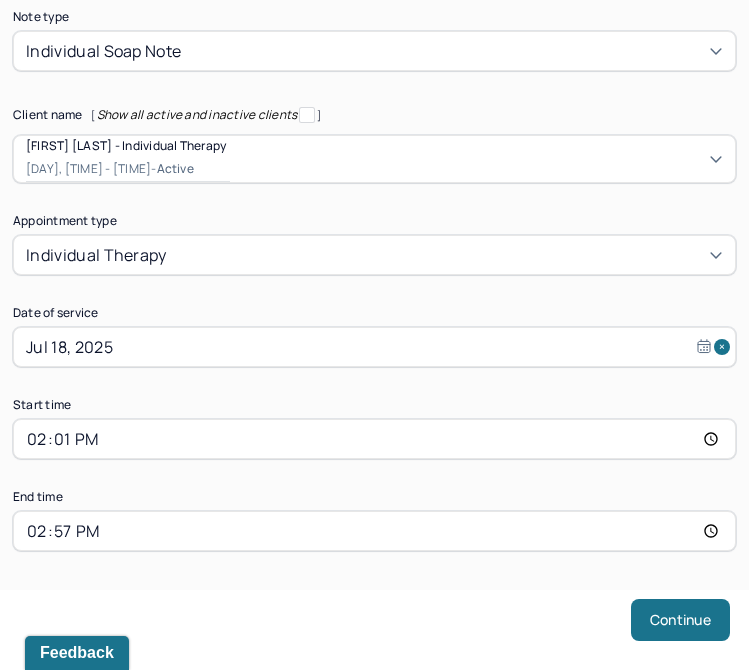 scroll, scrollTop: 190, scrollLeft: 0, axis: vertical 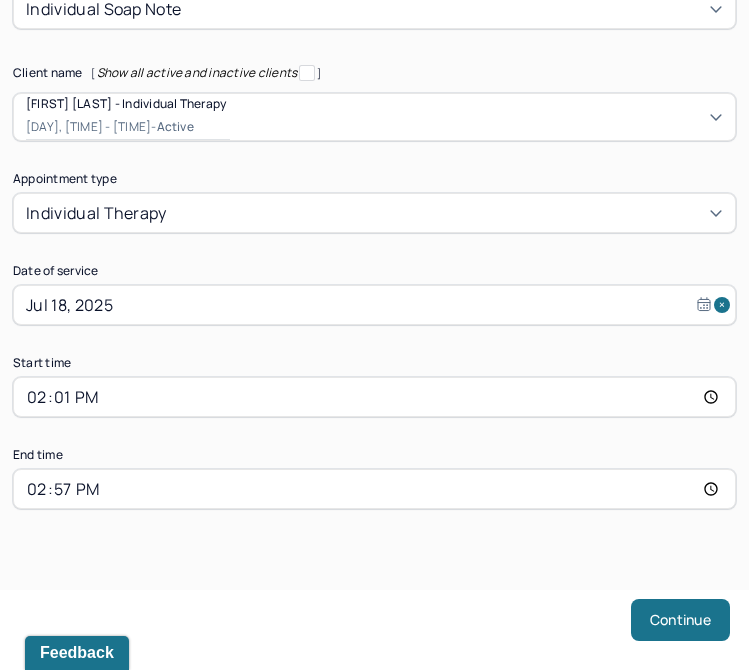 click on "14:01" at bounding box center (374, 397) 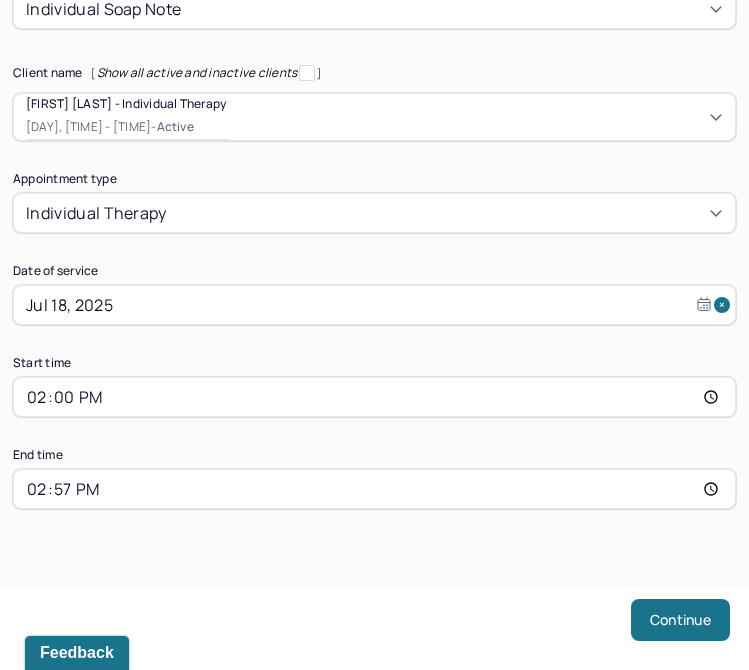 click on "14:57" at bounding box center (374, 489) 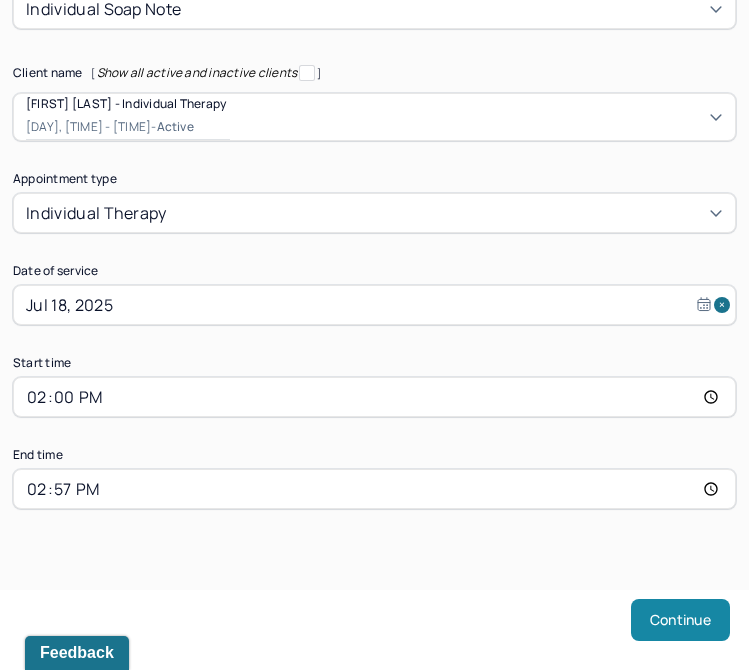 click on "Continue" at bounding box center [680, 620] 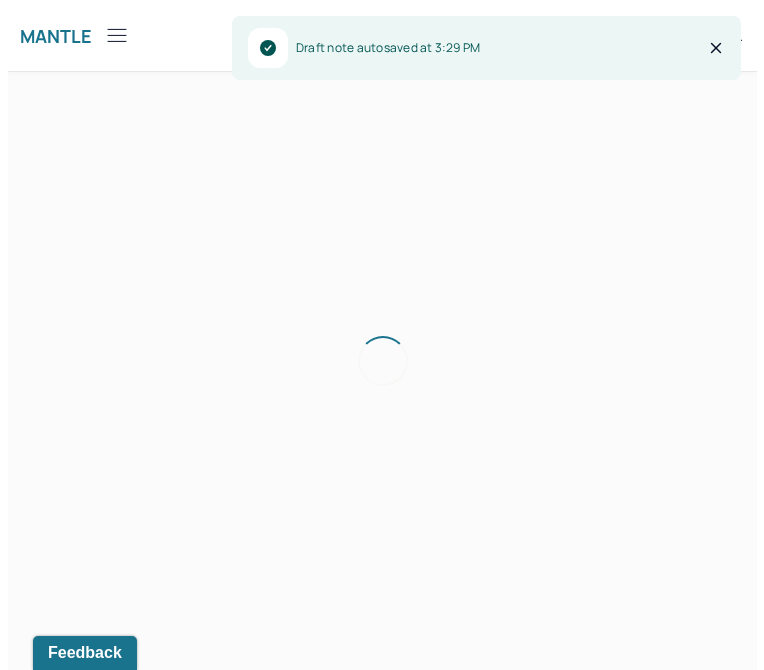scroll, scrollTop: 0, scrollLeft: 0, axis: both 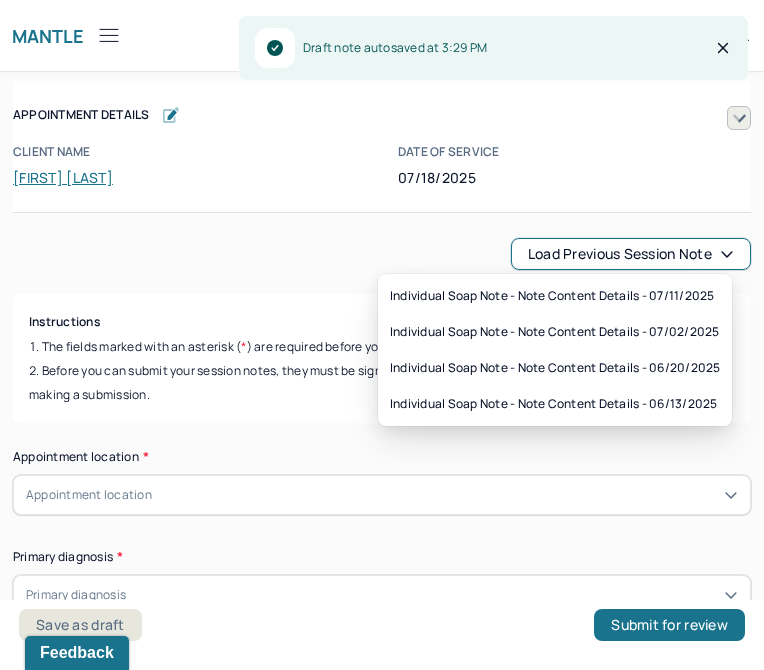 click on "Load previous session note" at bounding box center [631, 254] 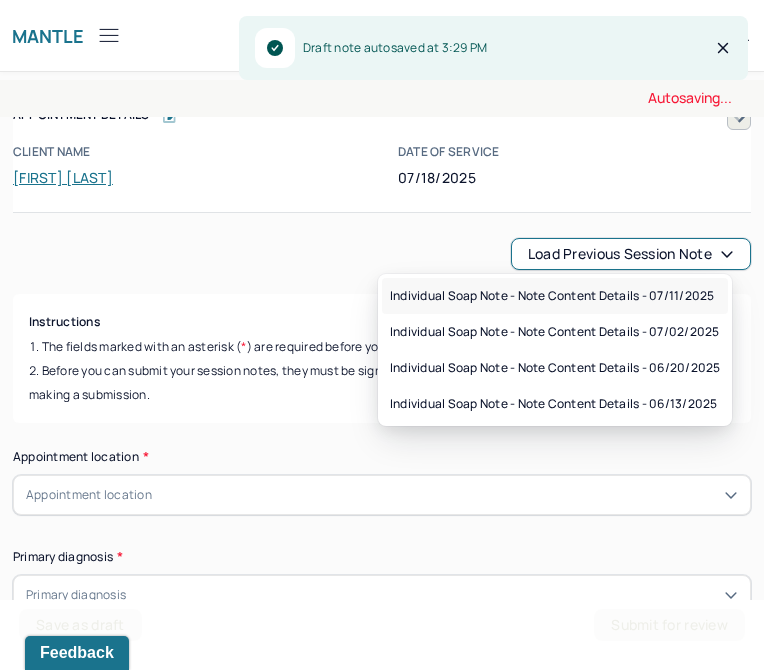 click on "Individual soap note   - Note content Details -   07/11/2025" at bounding box center [552, 296] 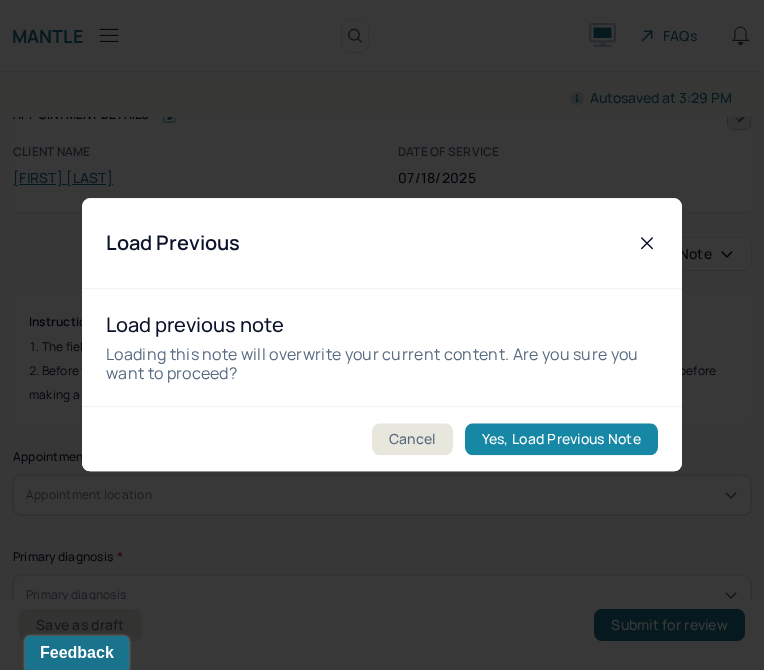 click on "Yes, Load Previous Note" at bounding box center [561, 440] 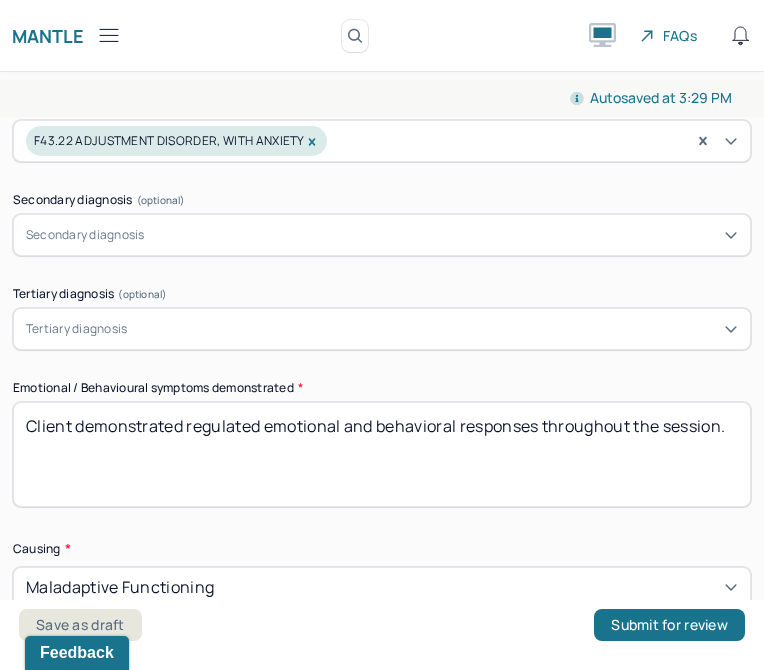 scroll, scrollTop: 978, scrollLeft: 0, axis: vertical 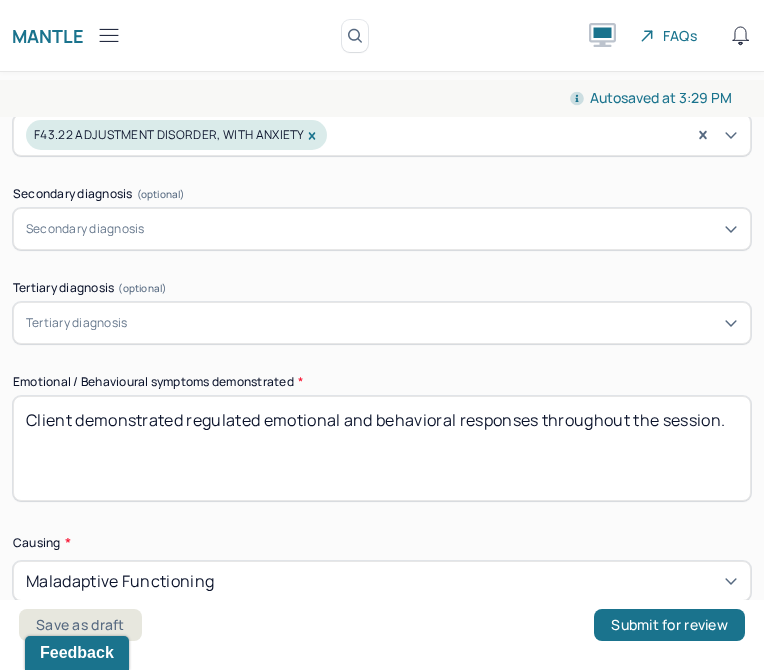 drag, startPoint x: 194, startPoint y: 453, endPoint x: 0, endPoint y: 388, distance: 204.59961 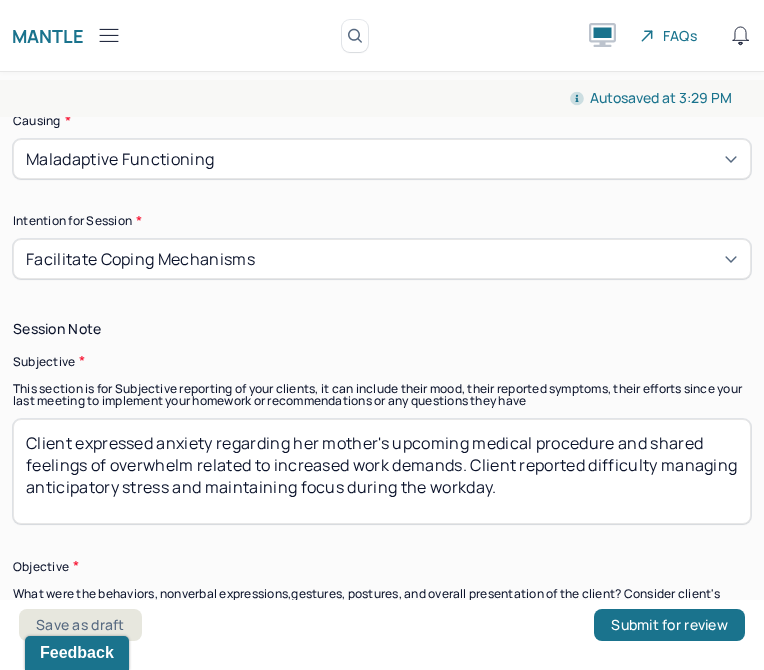 scroll, scrollTop: 1429, scrollLeft: 0, axis: vertical 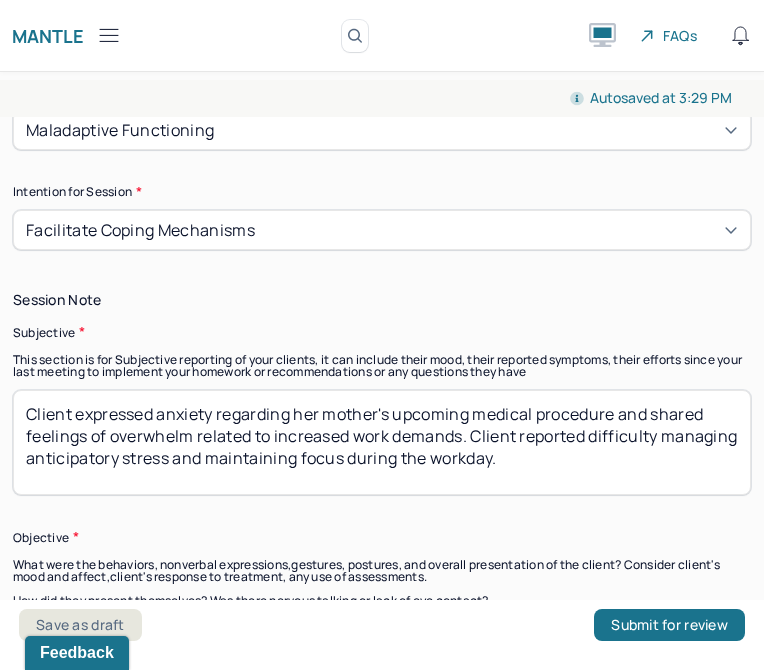 type on "Client maintained stable and appropriate emotional and behavioral responses throughout the session." 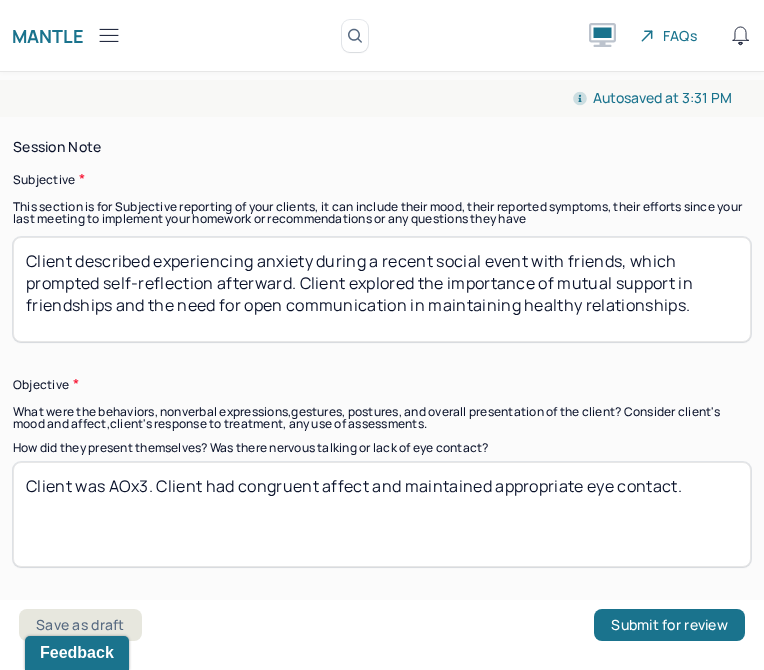 scroll, scrollTop: 1657, scrollLeft: 0, axis: vertical 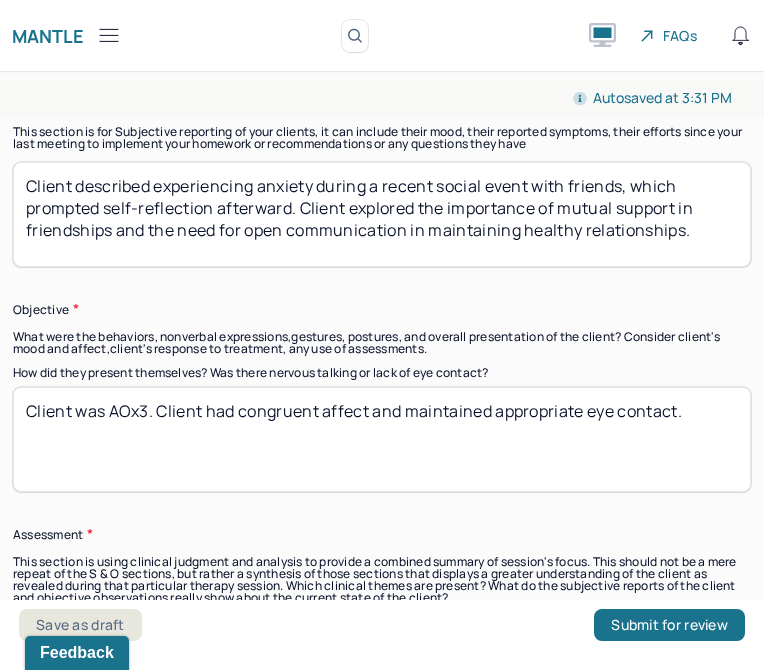 type on "Client described experiencing anxiety during a recent social event with friends, which prompted self-reflection afterward. Client explored the importance of mutual support in friendships and the need for open communication in maintaining healthy relationships." 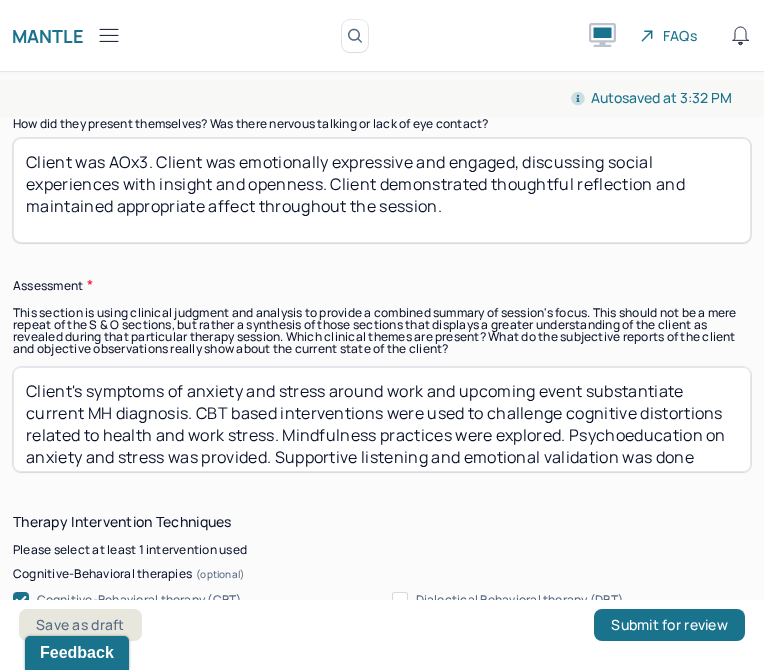 scroll, scrollTop: 1907, scrollLeft: 0, axis: vertical 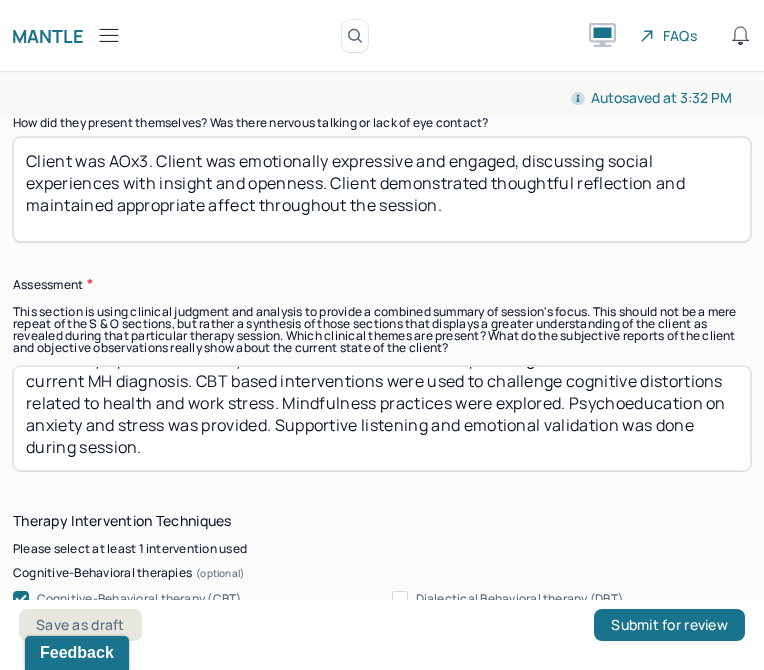 type on "Client was AOx3. Client was emotionally expressive and engaged, discussing social experiences with insight and openness. Client demonstrated thoughtful reflection and maintained appropriate affect throughout the session." 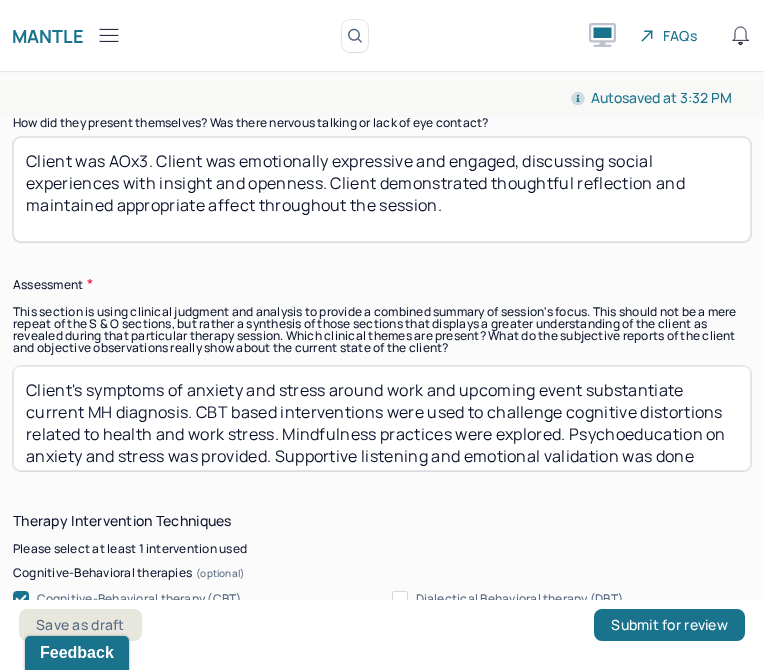 drag, startPoint x: 473, startPoint y: 458, endPoint x: 13, endPoint y: 351, distance: 472.28064 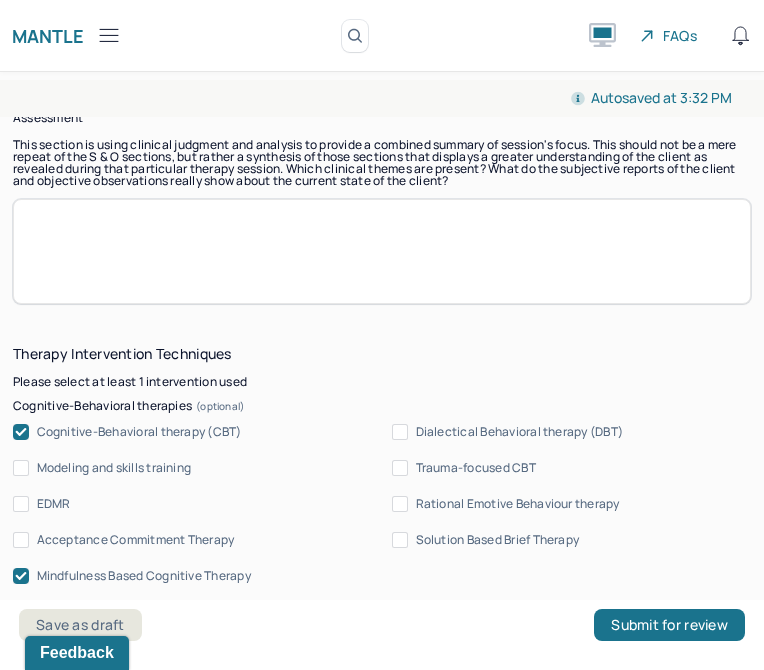 scroll, scrollTop: 2021, scrollLeft: 0, axis: vertical 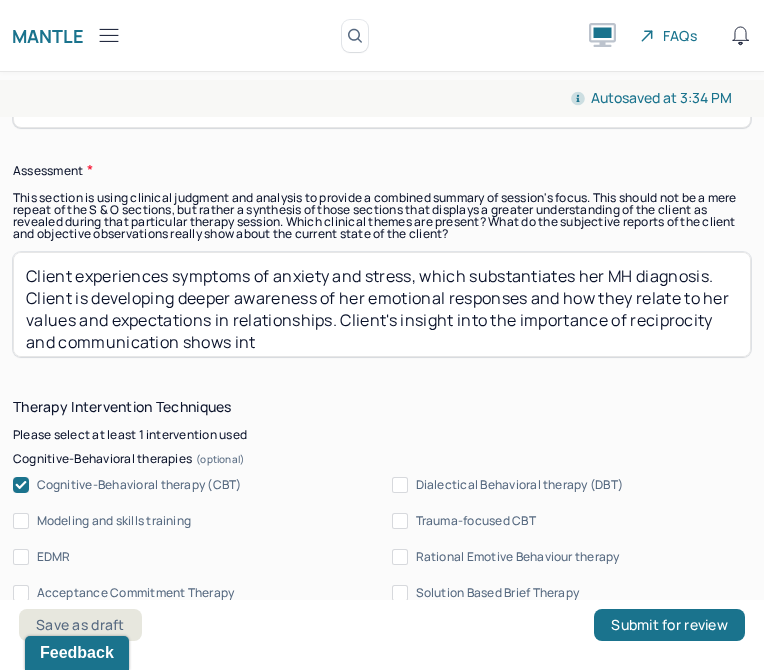 type on "Client experiences symptoms of anxiety and stress, which substantiates her MH diagnosis. Client is developing deeper awareness of her emotional responses and how they relate to her values and expectations in relationships. Client's insight into the importance of reciprocity and communication shows in" 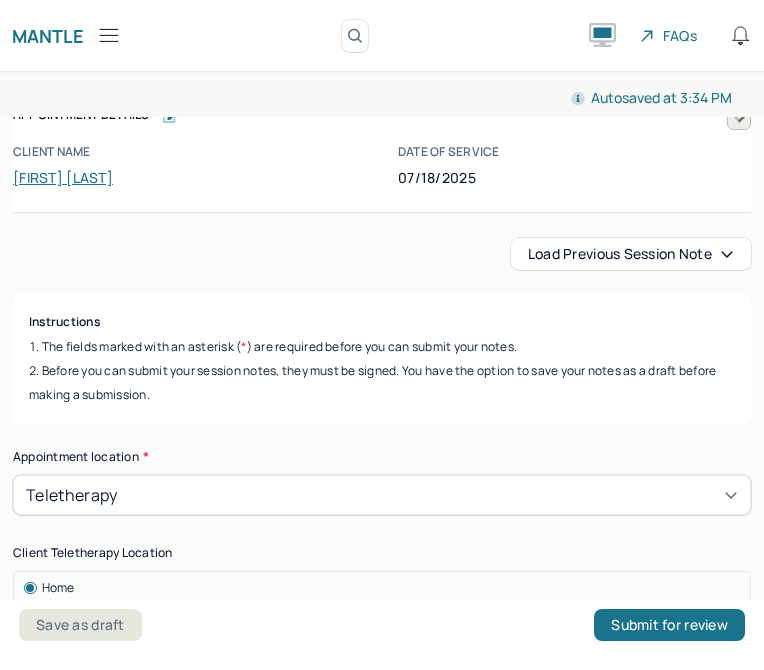 scroll, scrollTop: 0, scrollLeft: 0, axis: both 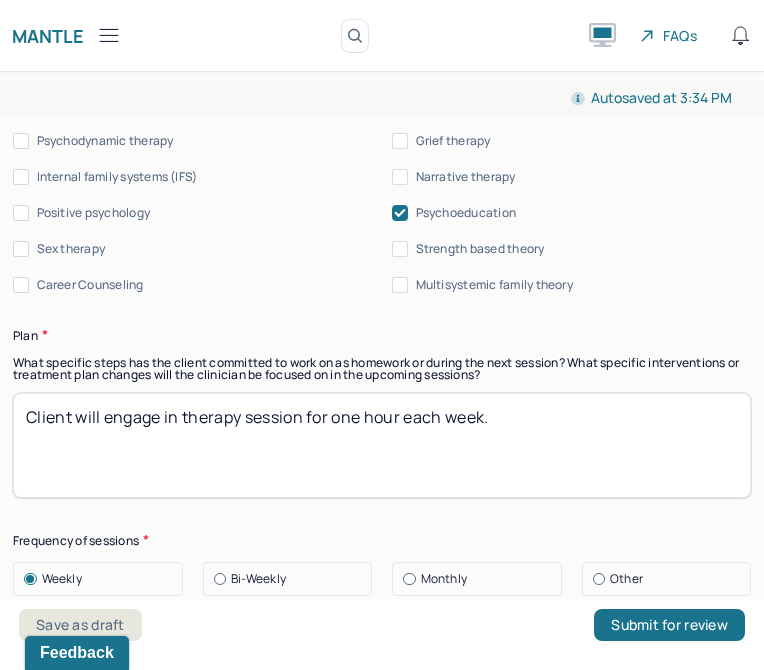 type on "Client experiences symptoms of anxiety and stress, which substantiates her MH diagnosis. Client is developing deeper awareness of her emotional responses and how they relate to her values and expectations in relationships. Client's insight into the importance of reciprocity and communication shows increased interpersonal understanding. Interventions included cognitive restructuring, values exploration, and psychoeducation around assertive communication in friendships." 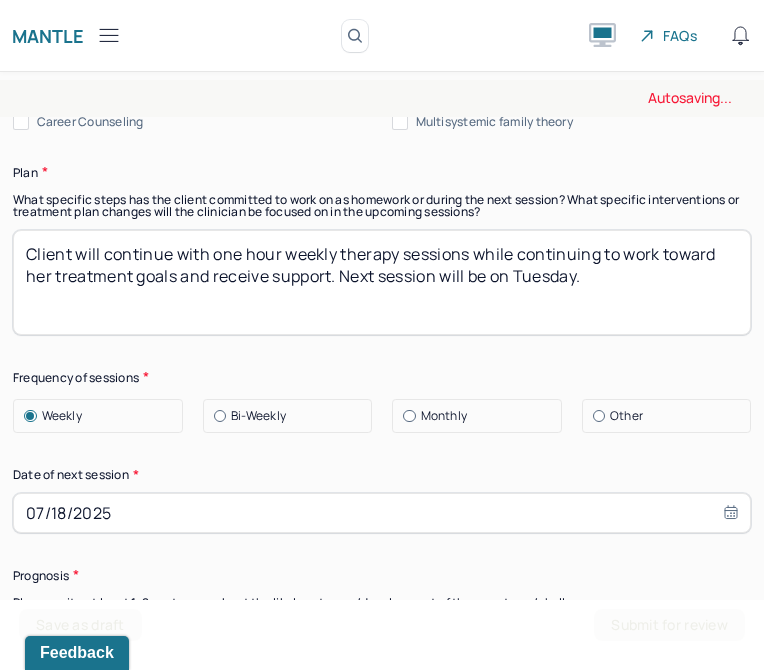 scroll, scrollTop: 2935, scrollLeft: 0, axis: vertical 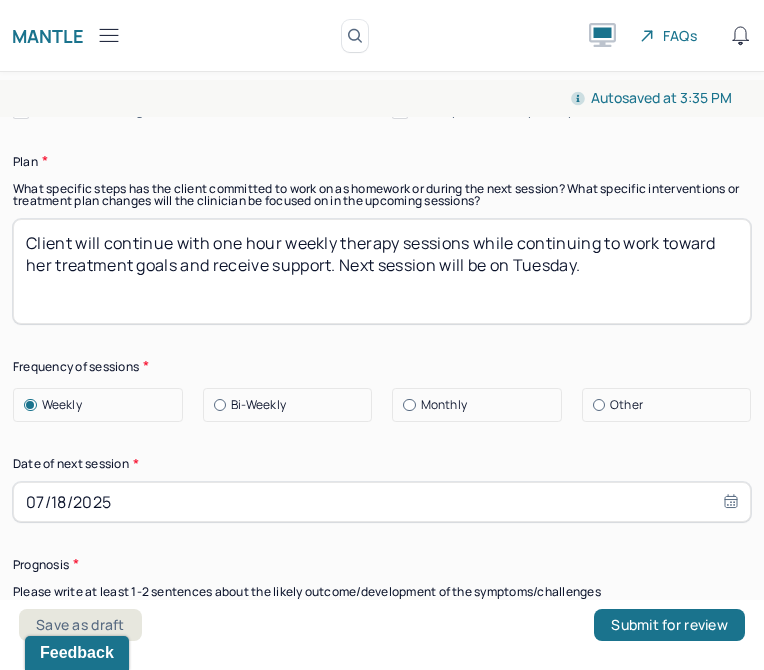 type on "Client will continue with one hour weekly therapy sessions while continuing to work toward her treatment goals and receive support. Next session will be on Tuesday." 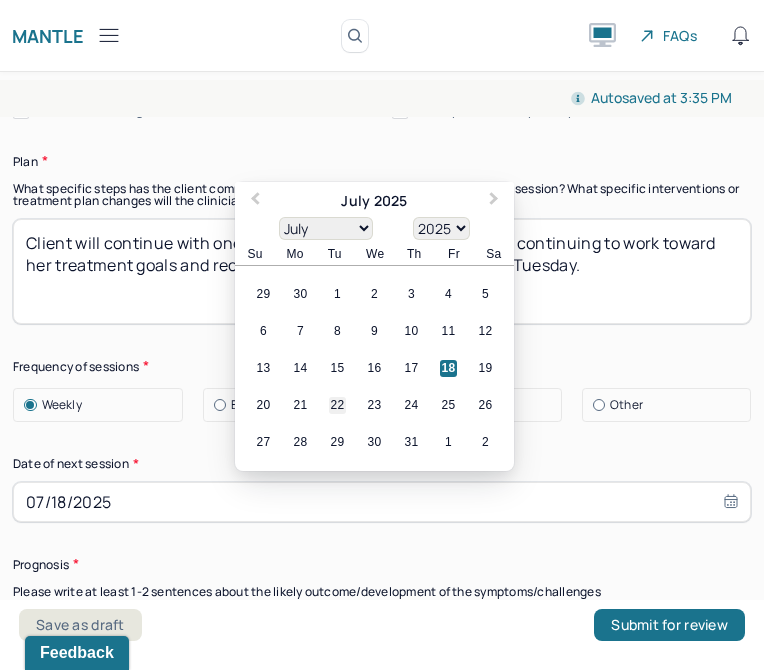 click on "22" at bounding box center (337, 405) 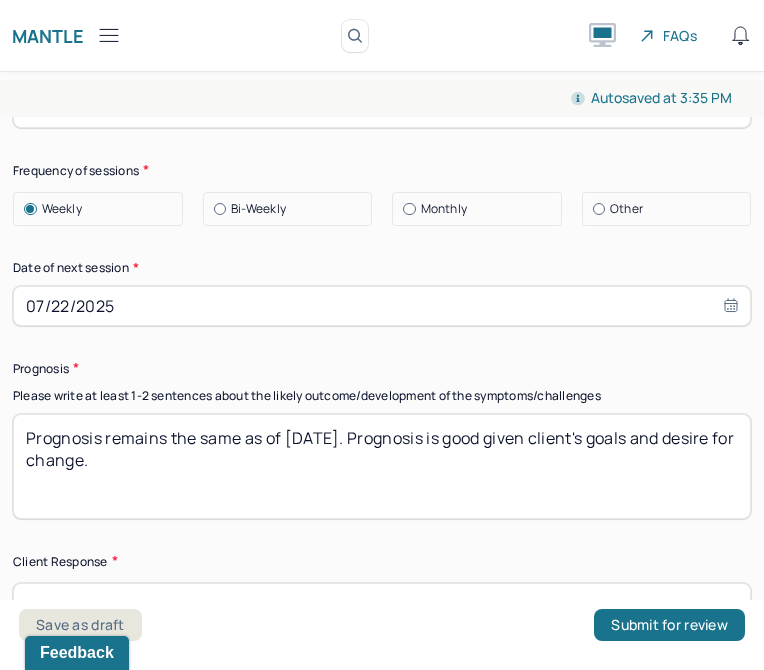 scroll, scrollTop: 3145, scrollLeft: 0, axis: vertical 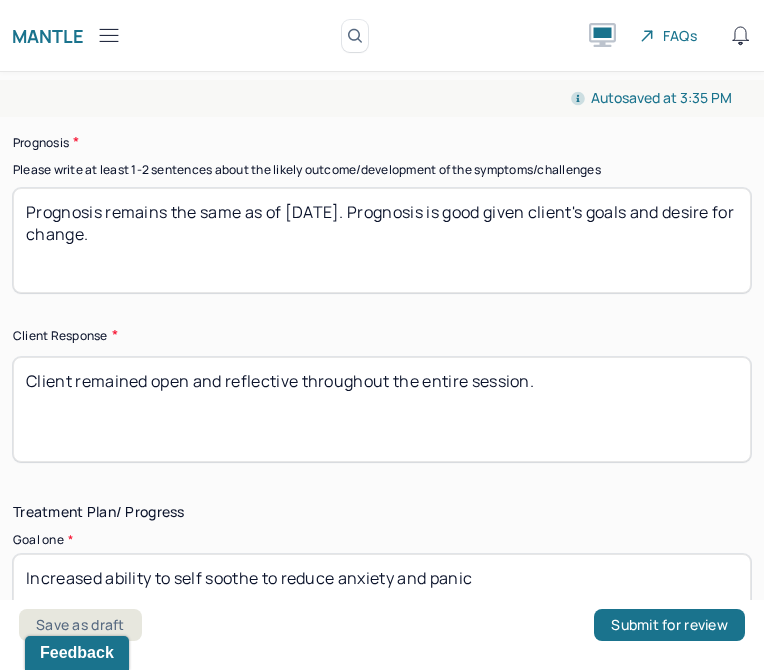 type on "Prognosis remains the same as of [DATE]. Prognosis is good given client's goals and desire for change." 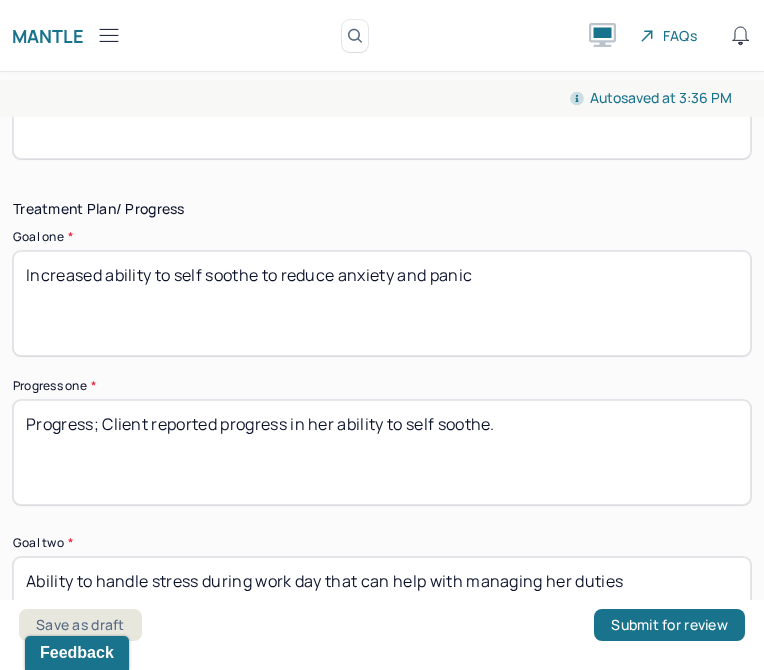 scroll, scrollTop: 3652, scrollLeft: 0, axis: vertical 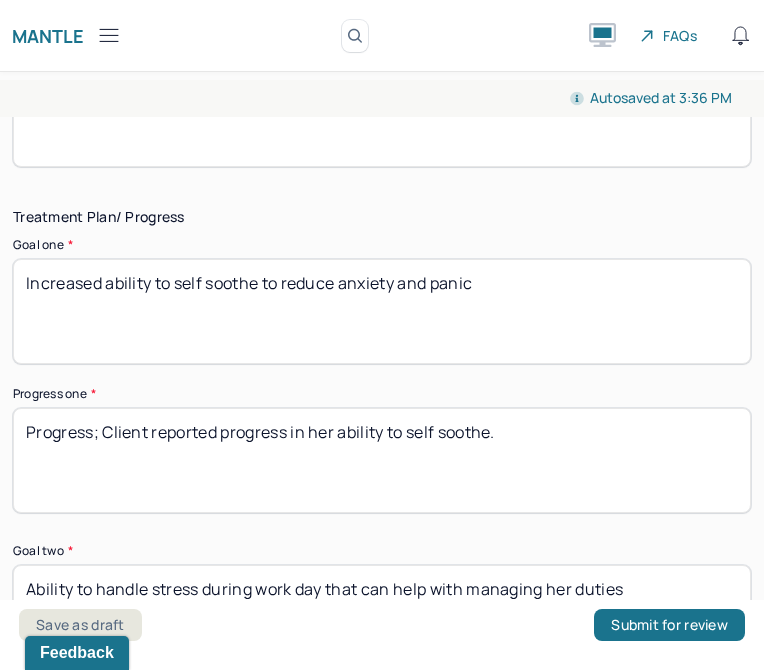 type on "Client responded with insight and openness during session." 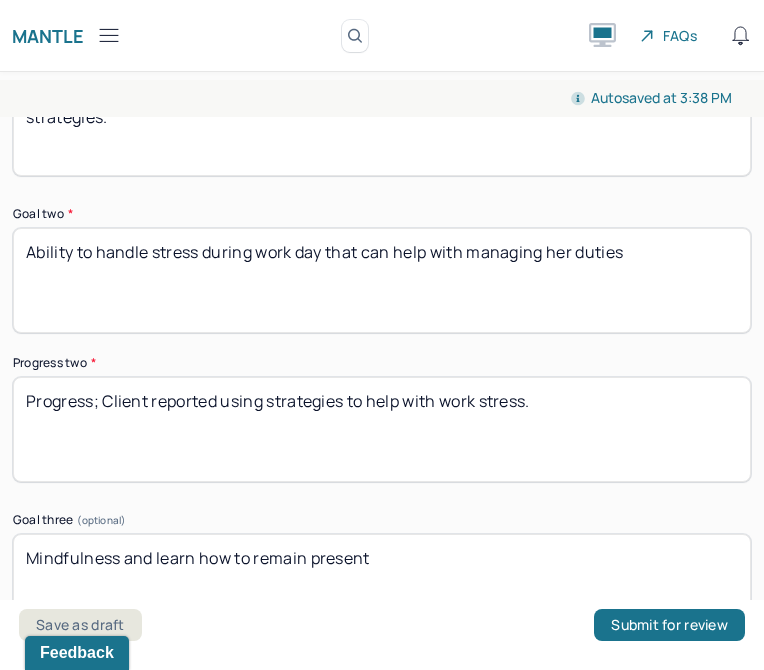 scroll, scrollTop: 3998, scrollLeft: 0, axis: vertical 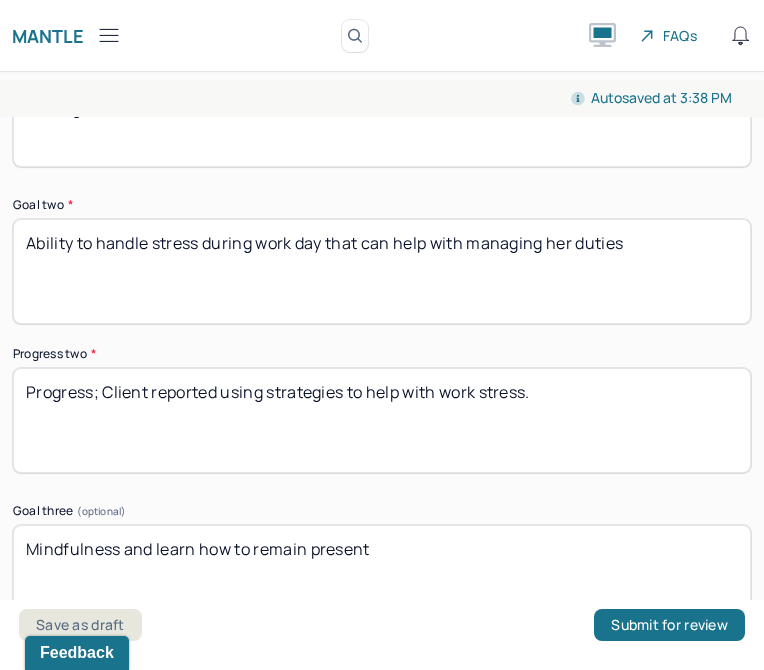 type on "Progress; Client demonstrates increased ability to identify triggers and apply coping strategies." 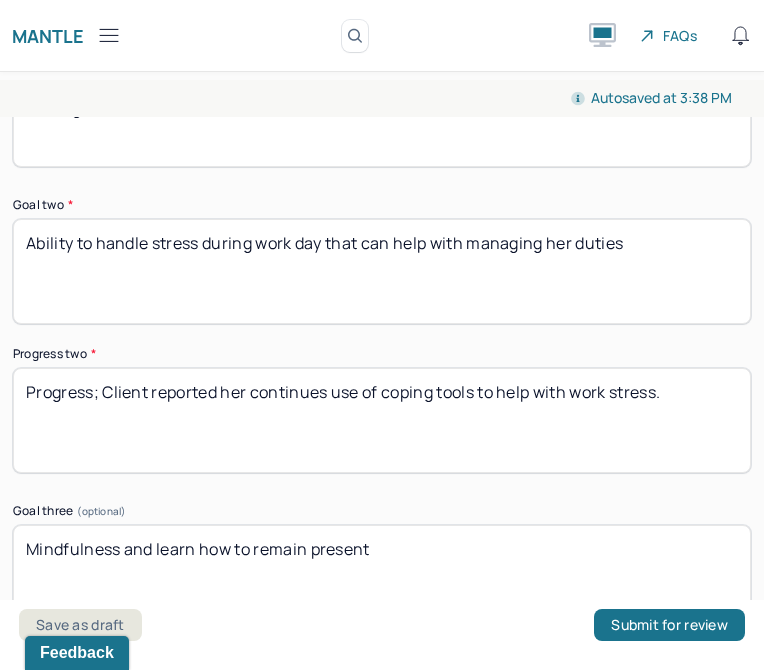 click on "Progress; Client reported her continues use of coping tools to help with work stress." at bounding box center [382, 420] 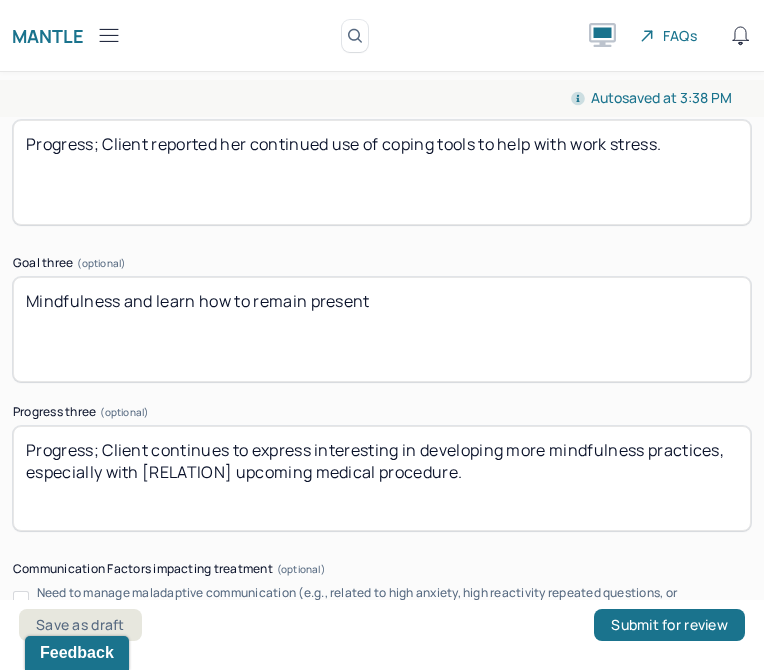 scroll, scrollTop: 4293, scrollLeft: 0, axis: vertical 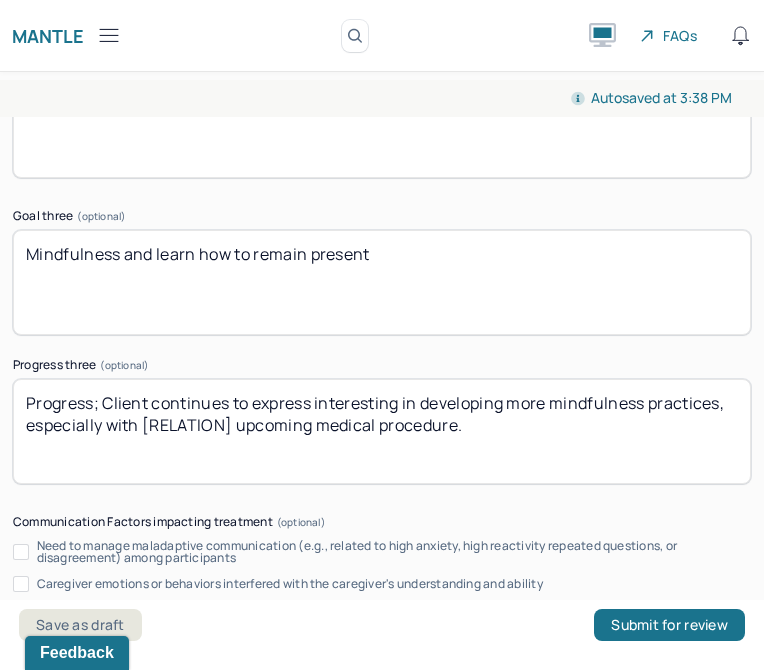 type on "Progress; Client reported her continued use of coping tools to help with work stress." 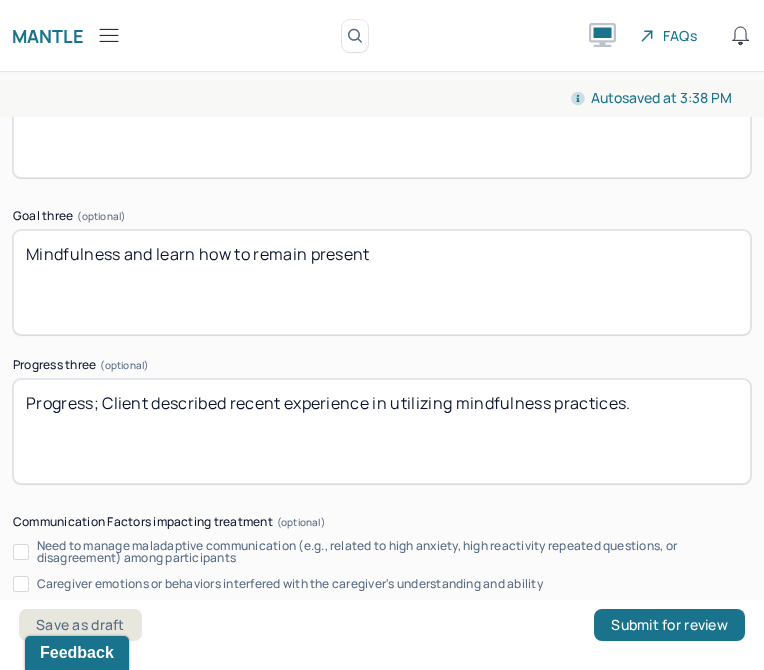 scroll, scrollTop: 4786, scrollLeft: 0, axis: vertical 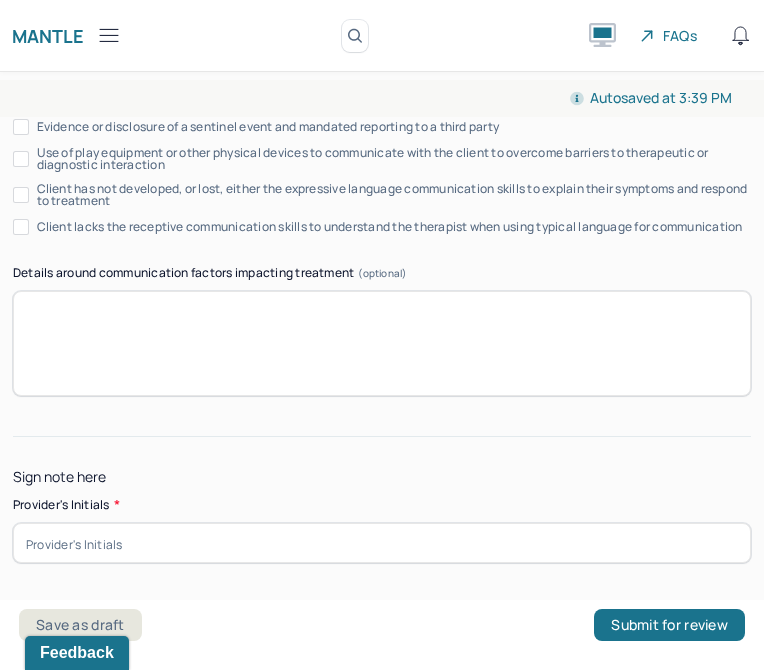 type on "Progress; Client described recent experience in utilizing mindfulness practices." 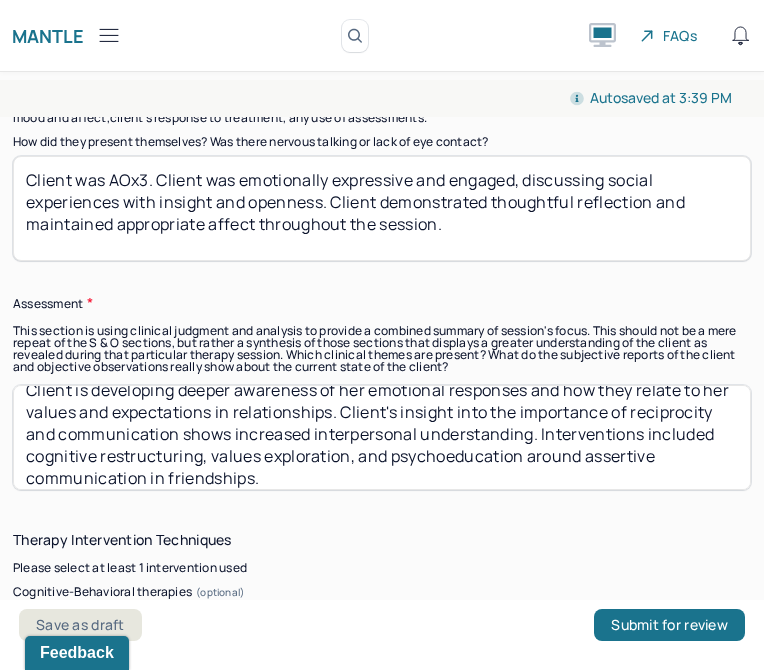 scroll, scrollTop: 1884, scrollLeft: 0, axis: vertical 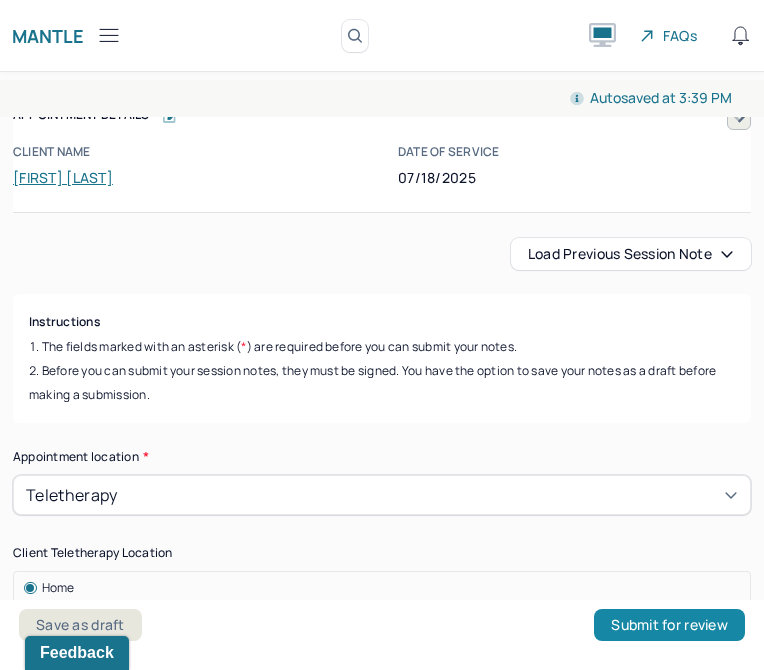 type on "LD" 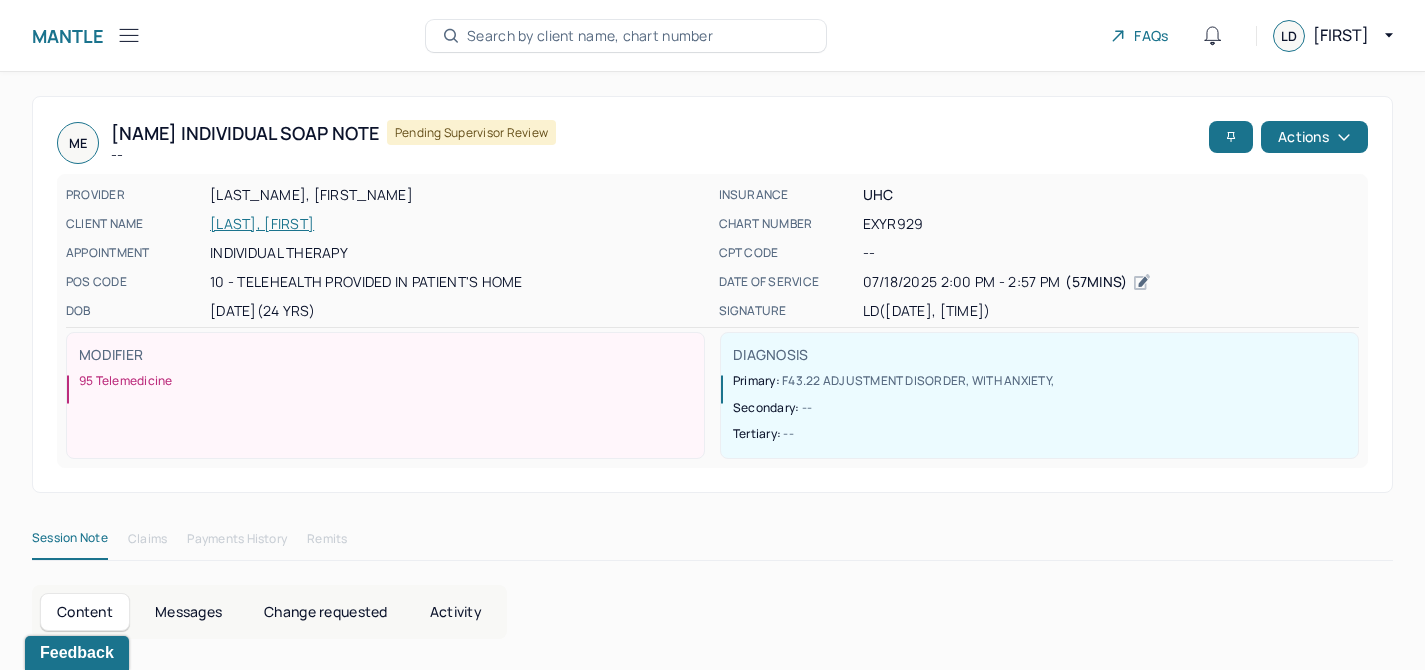 click 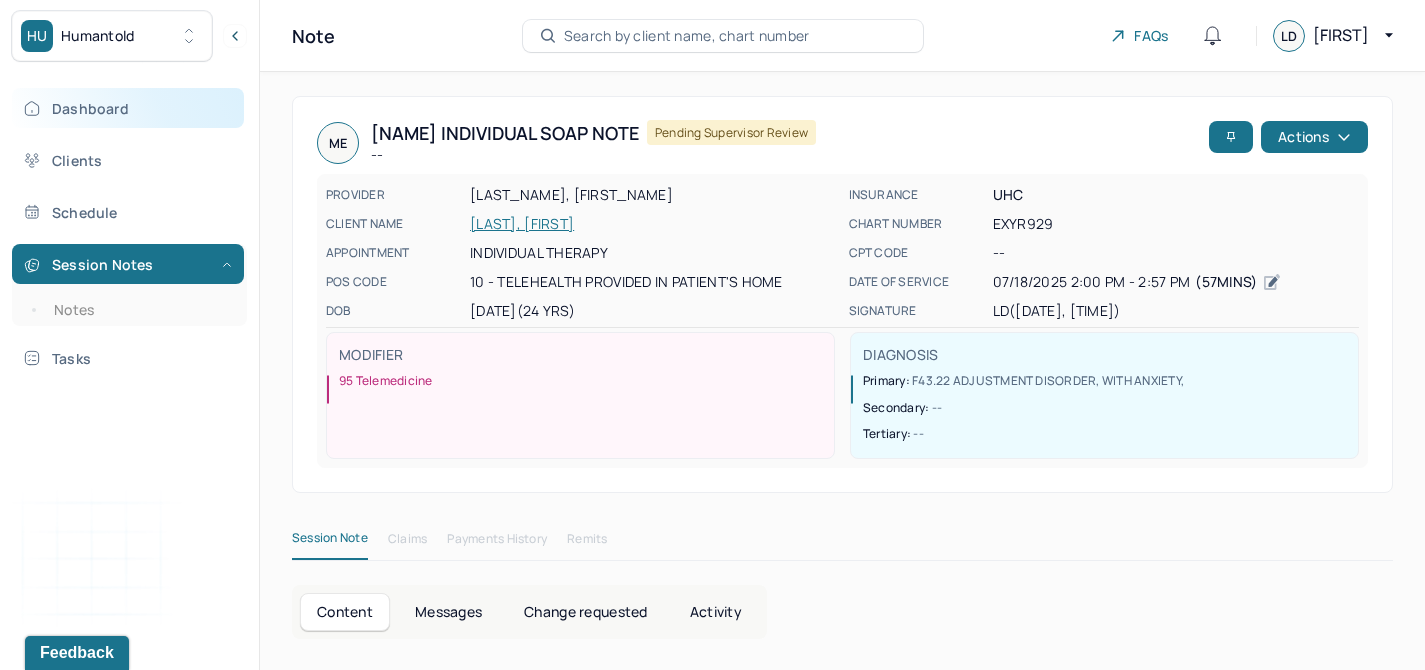 click on "Dashboard" at bounding box center (128, 108) 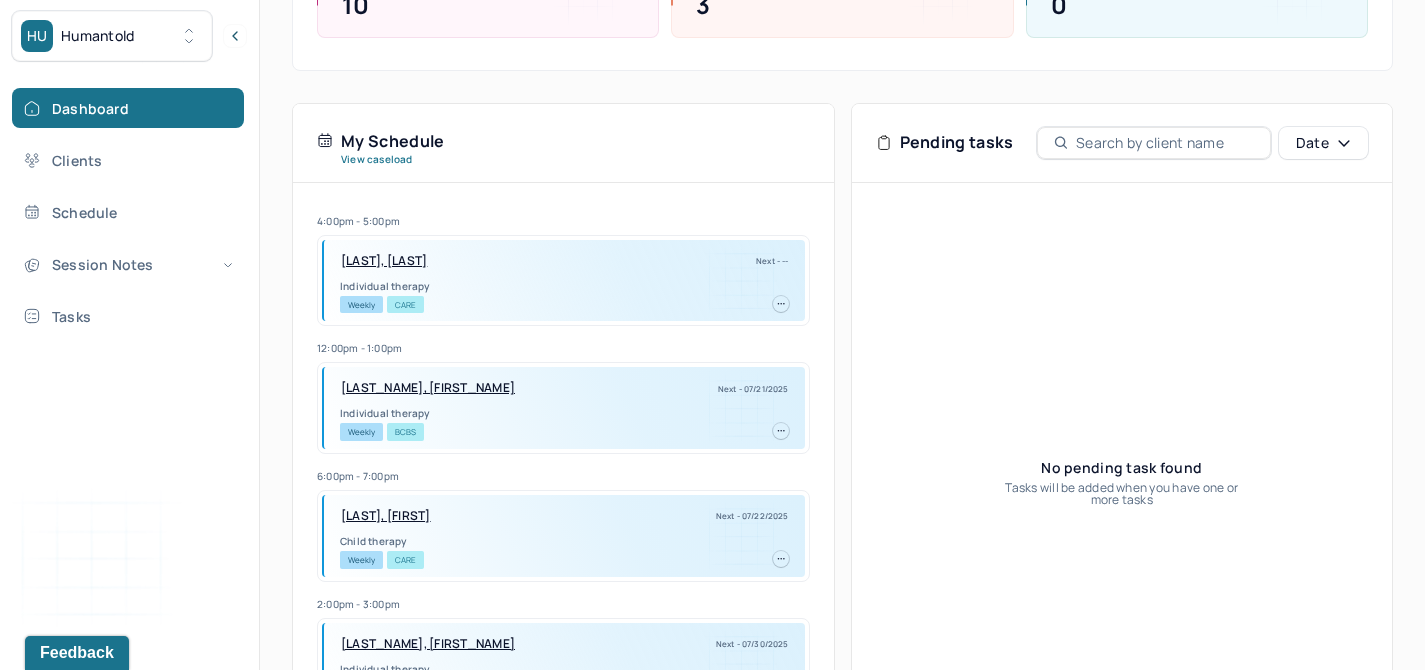 scroll, scrollTop: 93, scrollLeft: 0, axis: vertical 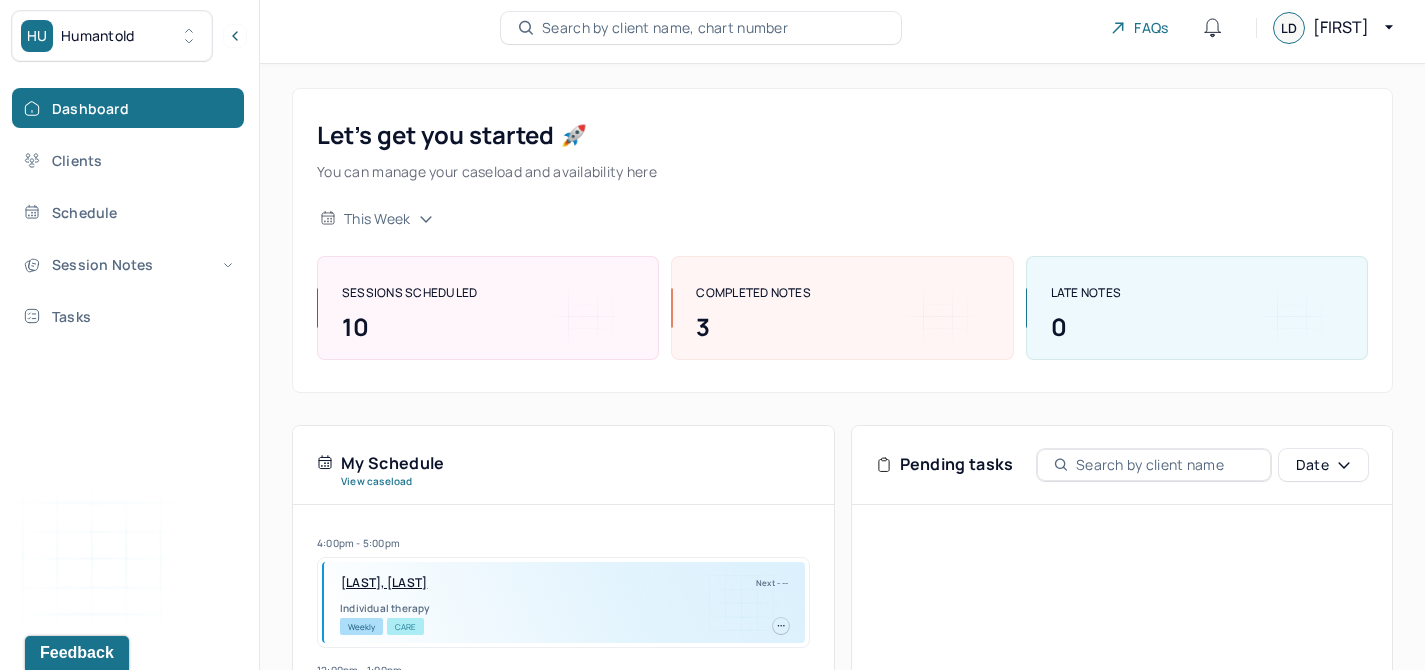 click 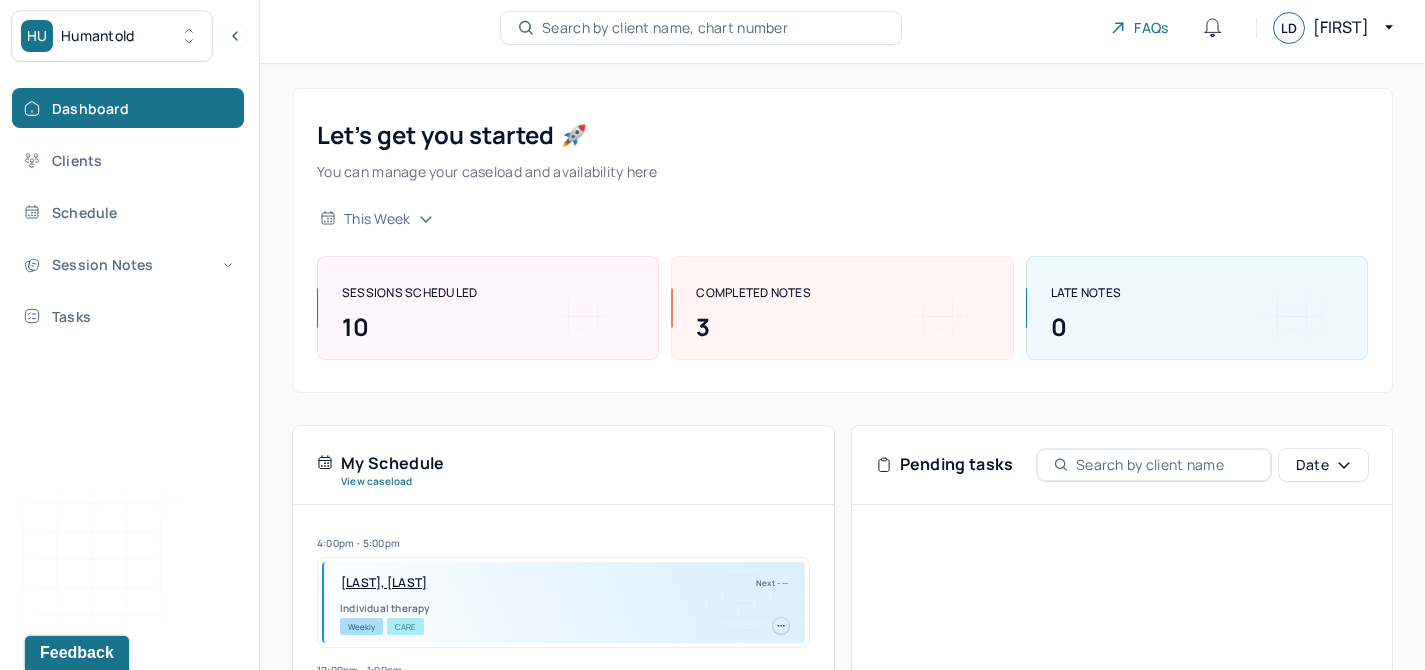 click on "COMPLETED NOTES 3" at bounding box center [842, 308] 